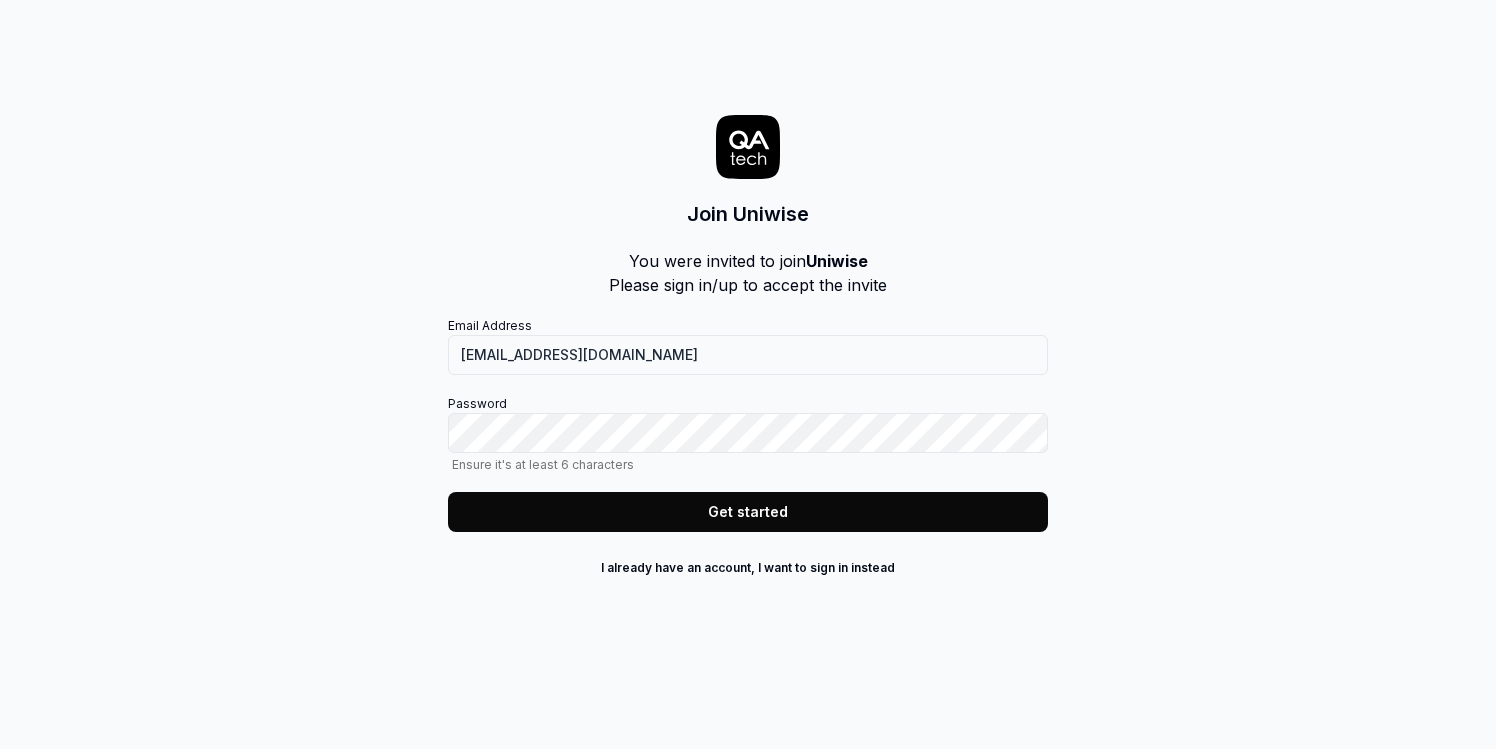 scroll, scrollTop: 0, scrollLeft: 0, axis: both 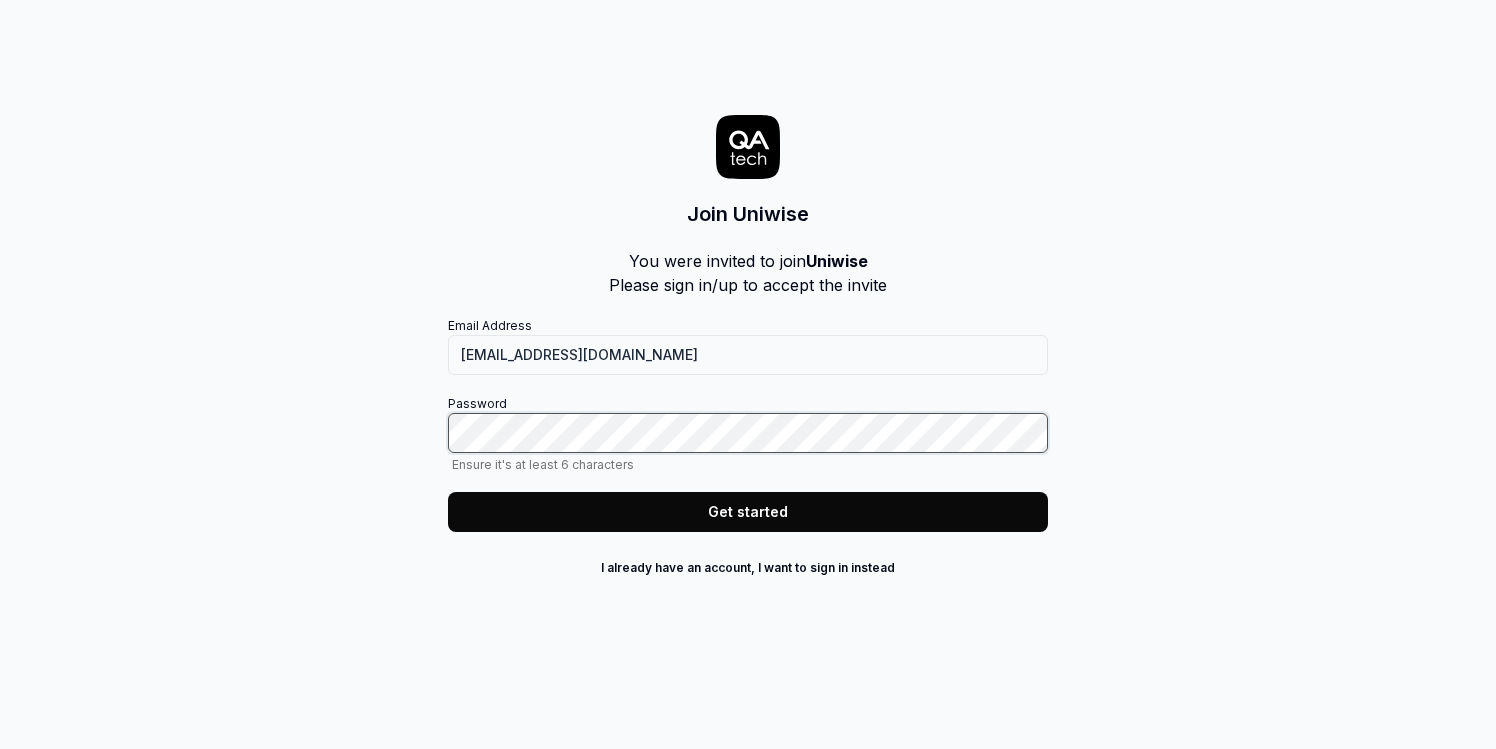 click at bounding box center [448, 453] 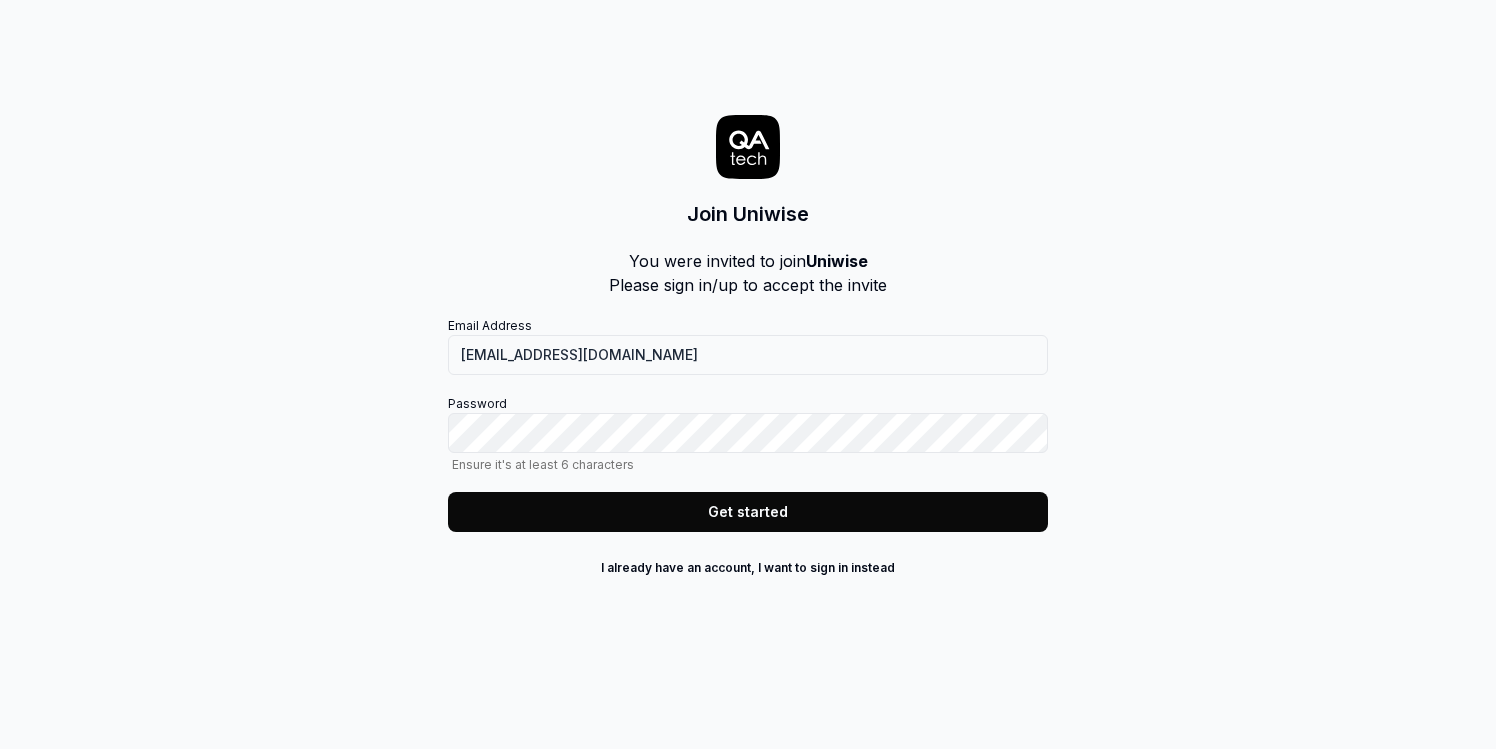 click on "Get started" at bounding box center [748, 512] 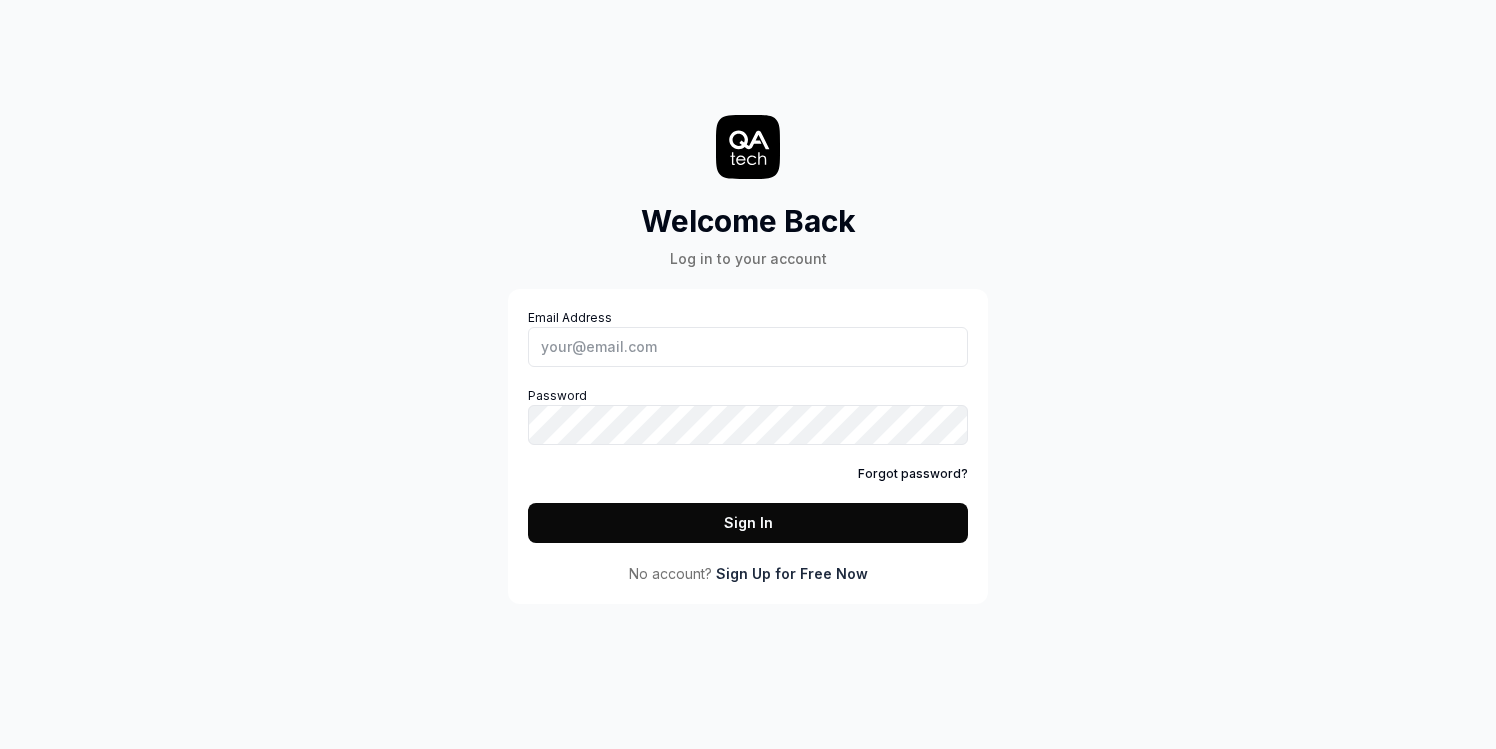 scroll, scrollTop: 0, scrollLeft: 0, axis: both 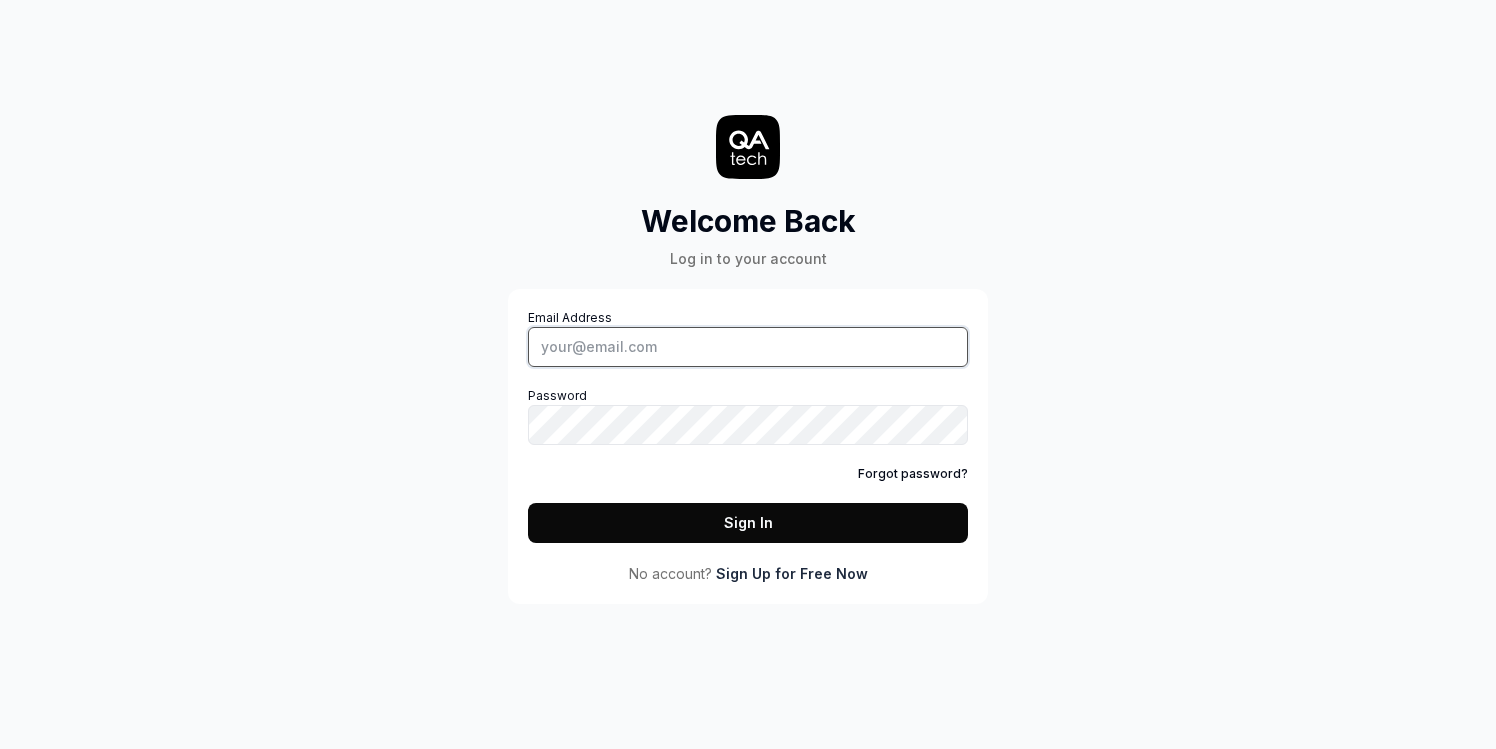 click on "Email Address" at bounding box center [748, 347] 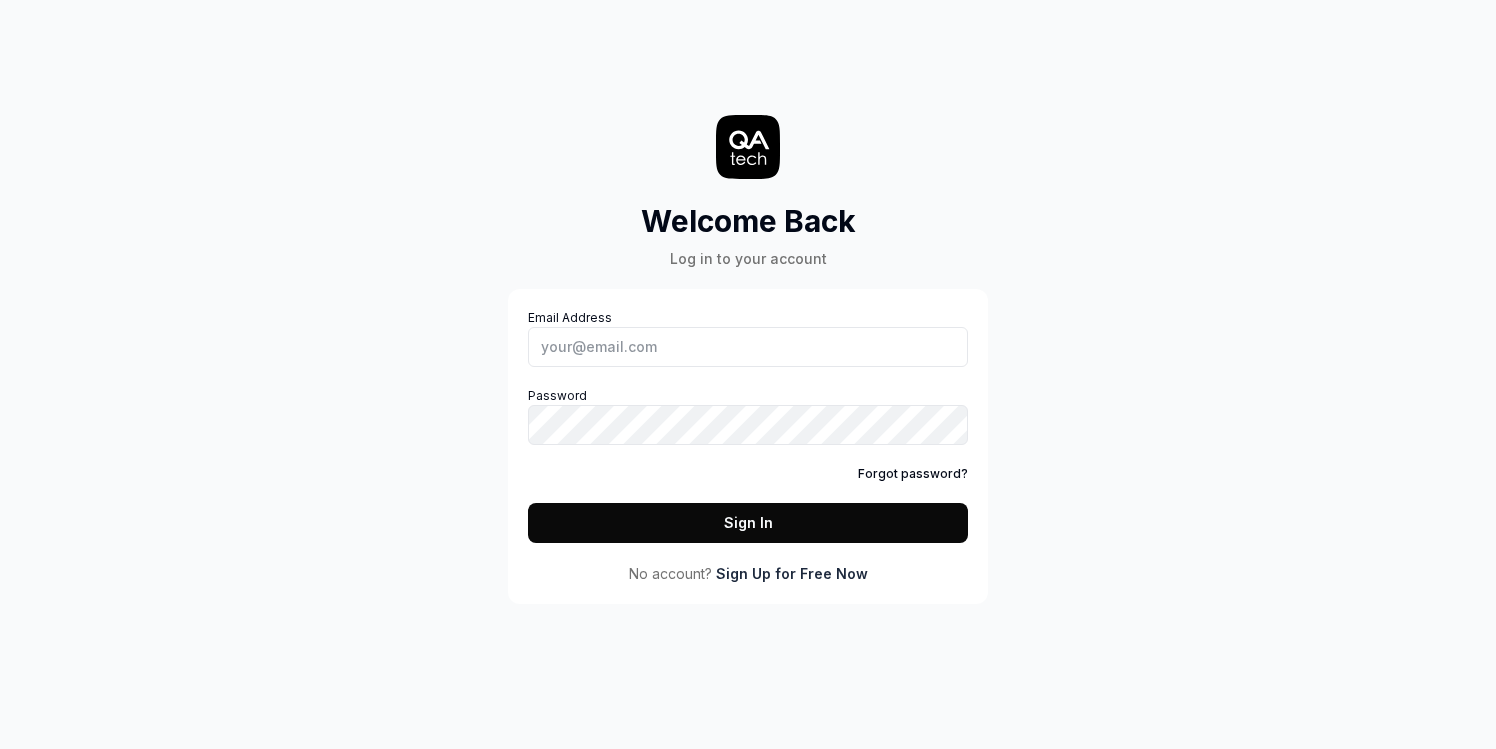 scroll, scrollTop: 0, scrollLeft: 0, axis: both 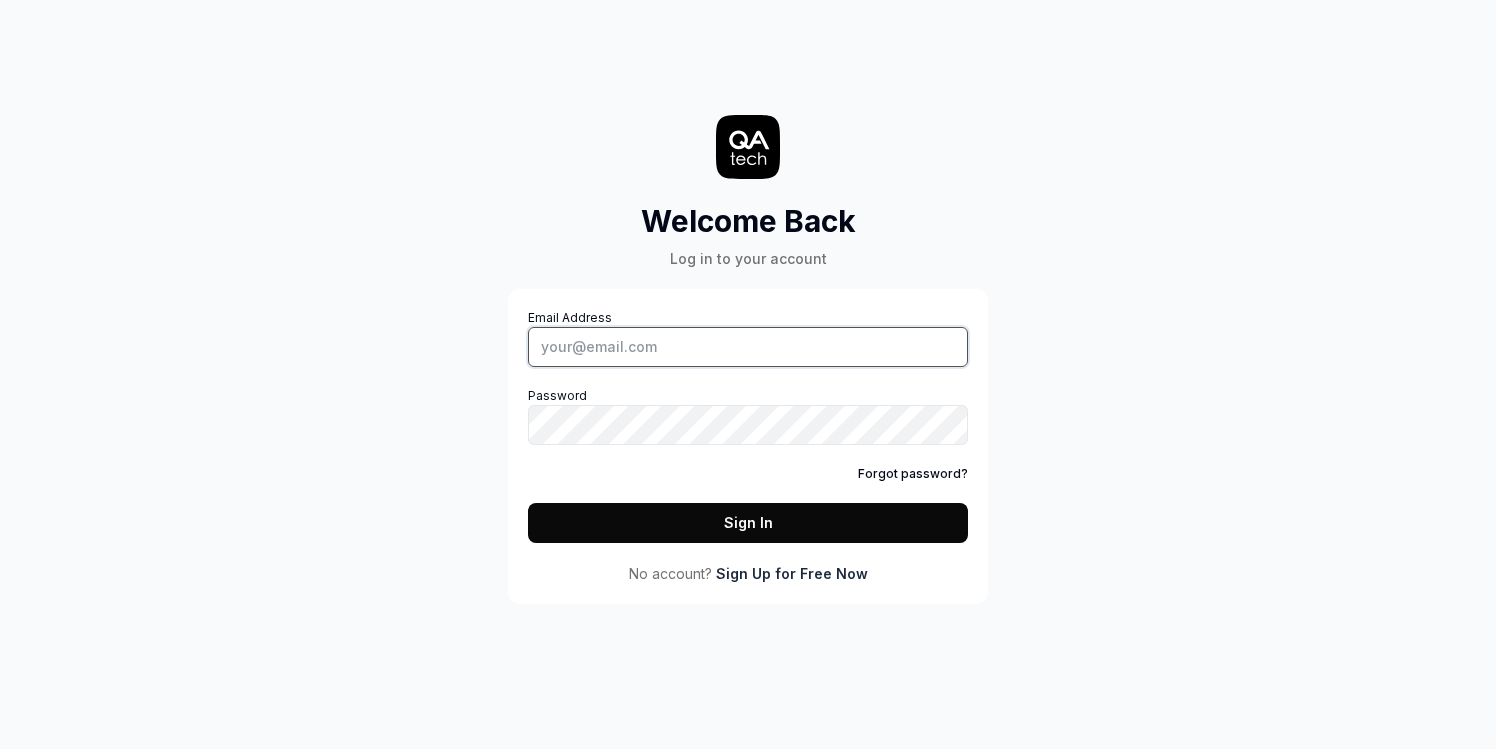 click on "Email Address" at bounding box center [748, 347] 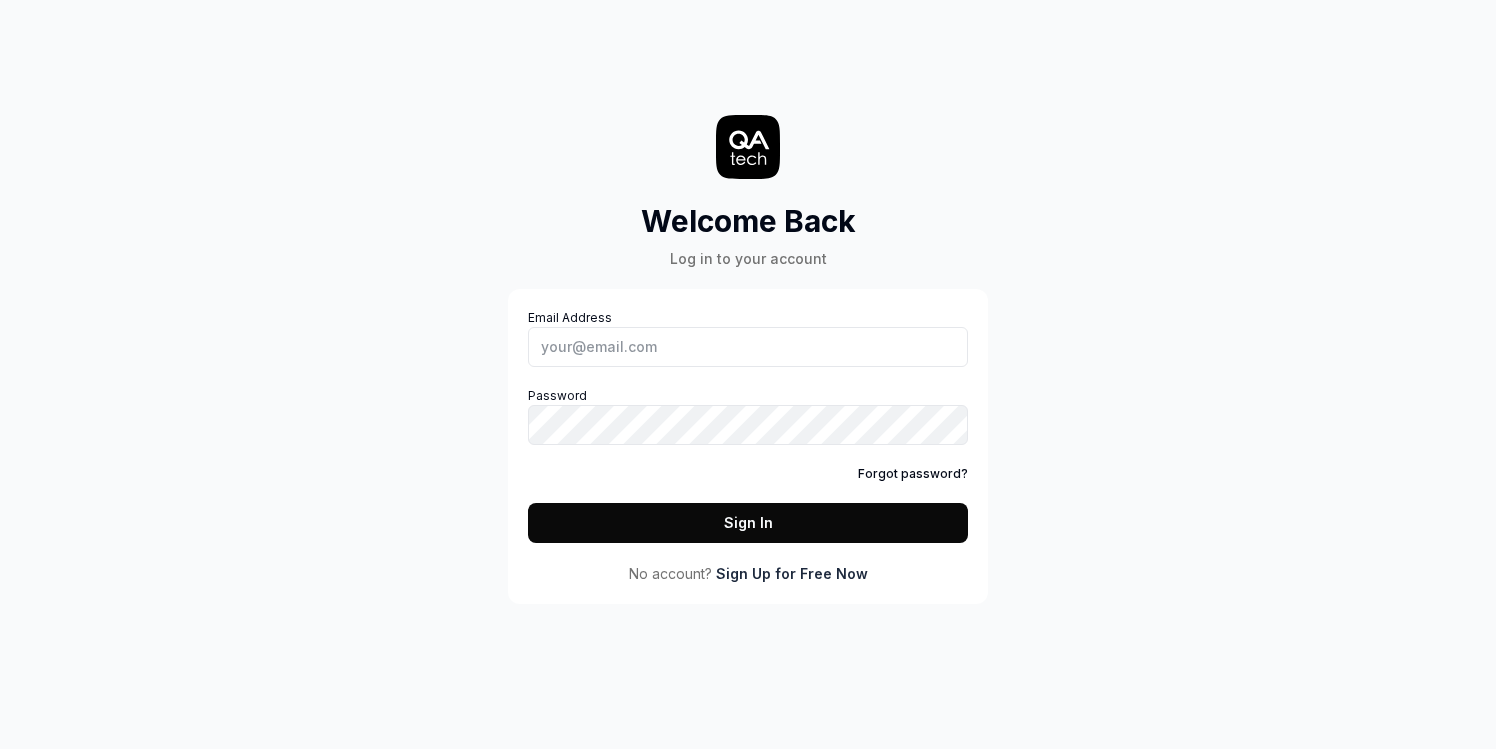 click on "Welcome Back Log in to your account Email Address Password Forgot password? Sign In No account? Sign Up for Free Now" at bounding box center [748, 374] 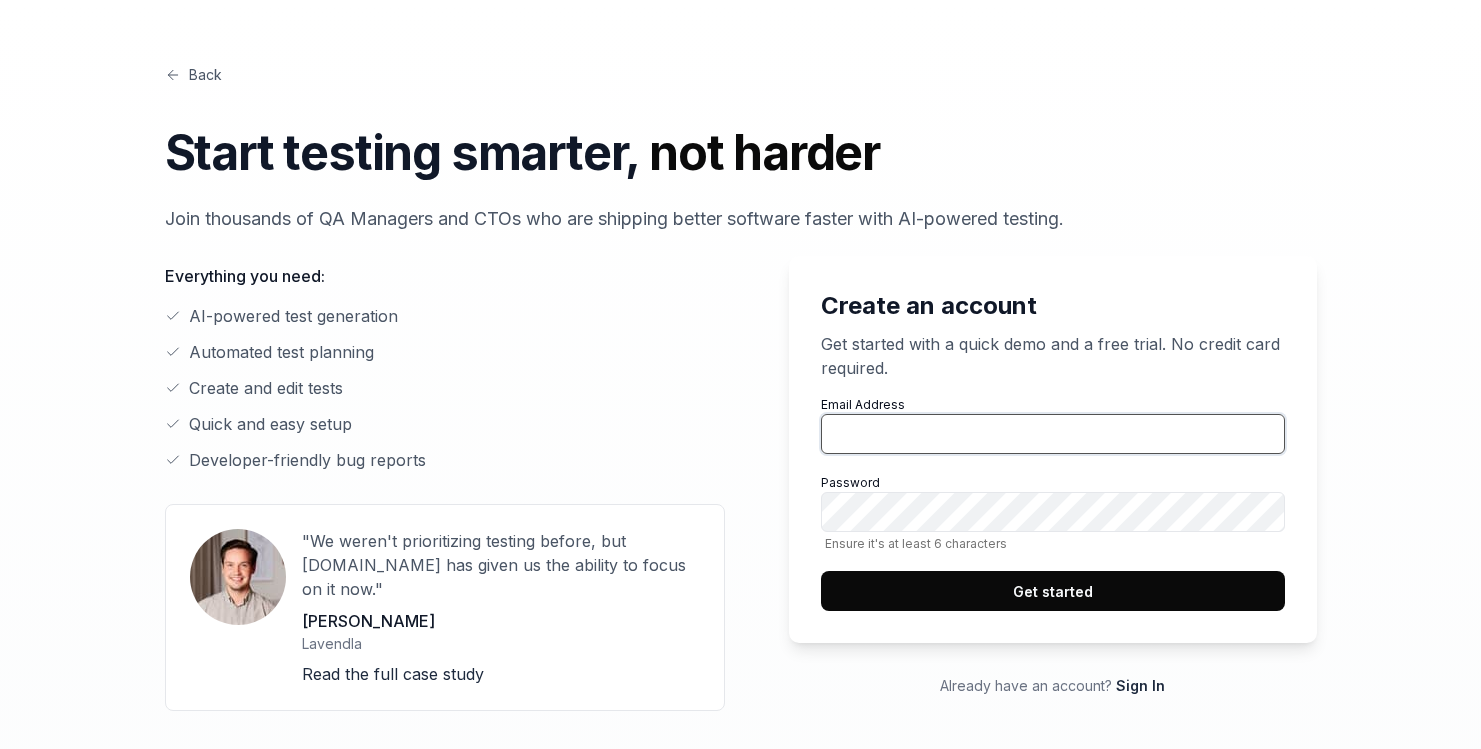 click on "Email Address" at bounding box center (1053, 434) 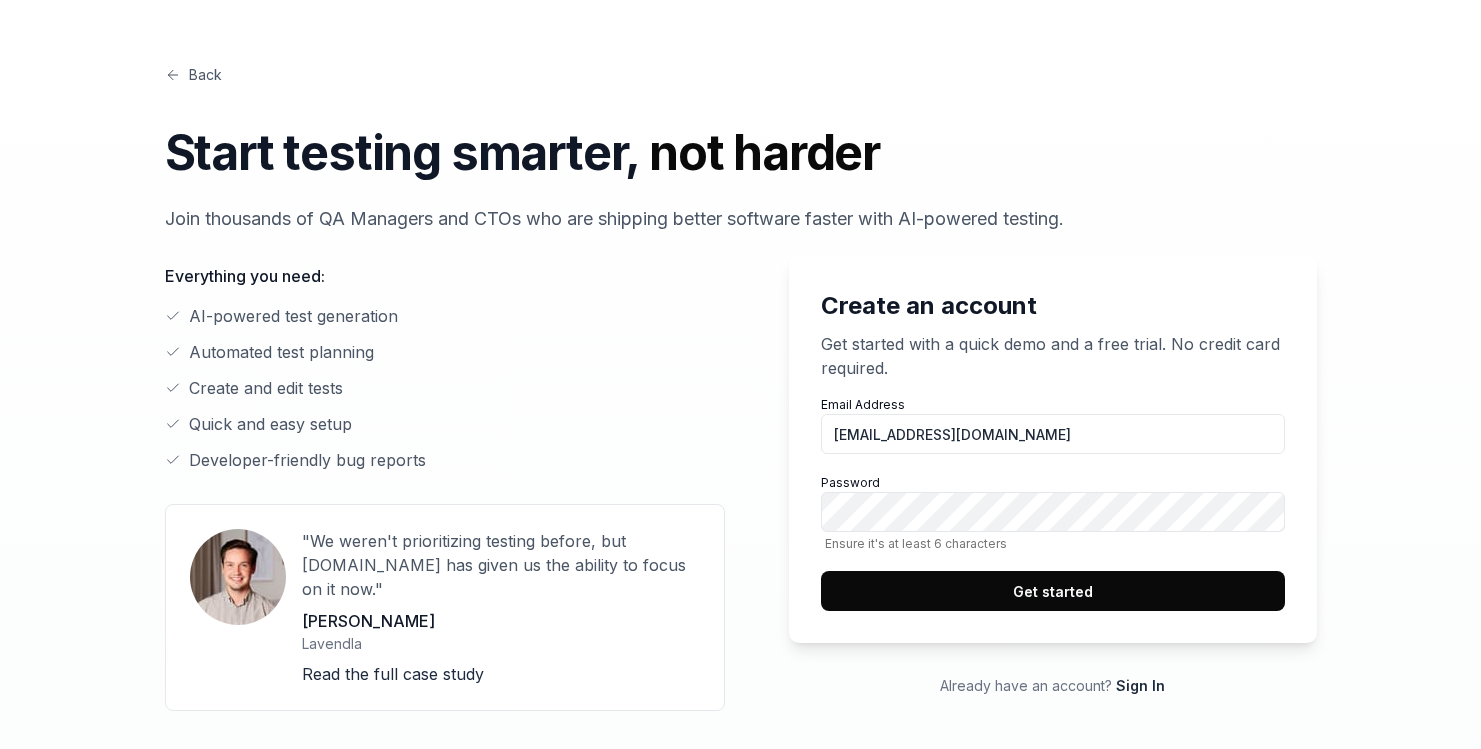 click on "Create an account Get started with a quick demo and a free trial. No credit card required. Email Address sune.kjaergaard@uniwise.dk Password Ensure it's at least 6 characters Get started Already have an account? Sign In" at bounding box center (1037, 483) 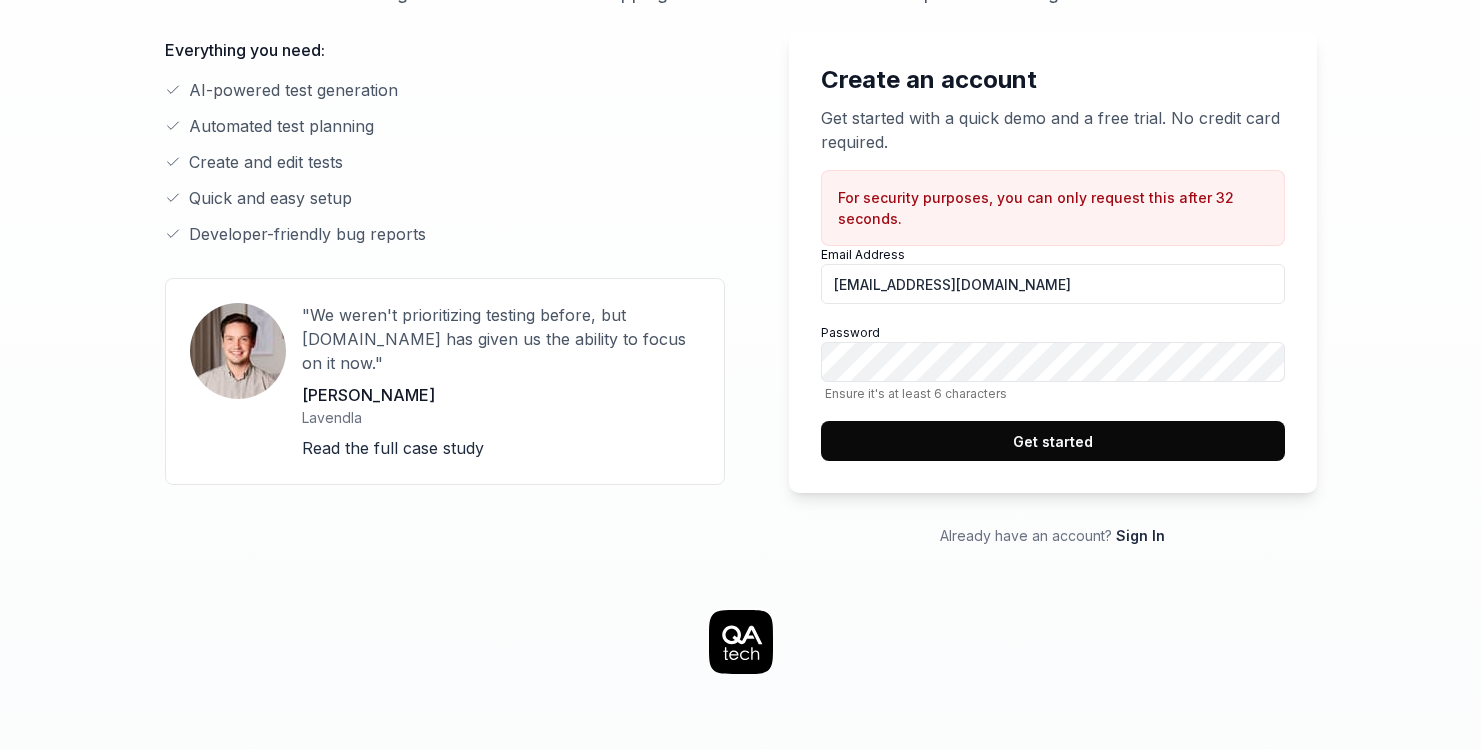 scroll, scrollTop: 235, scrollLeft: 0, axis: vertical 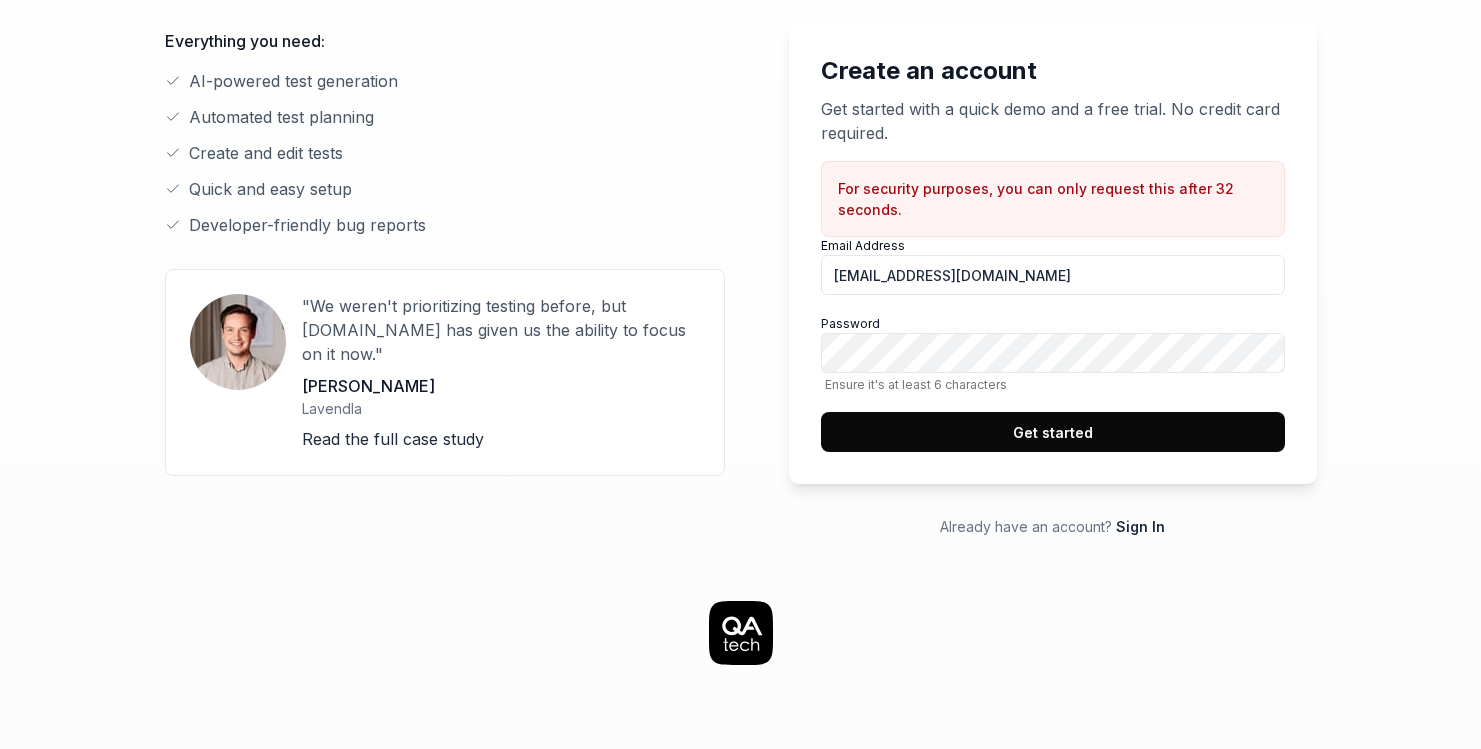 click on "Get started" at bounding box center [1053, 432] 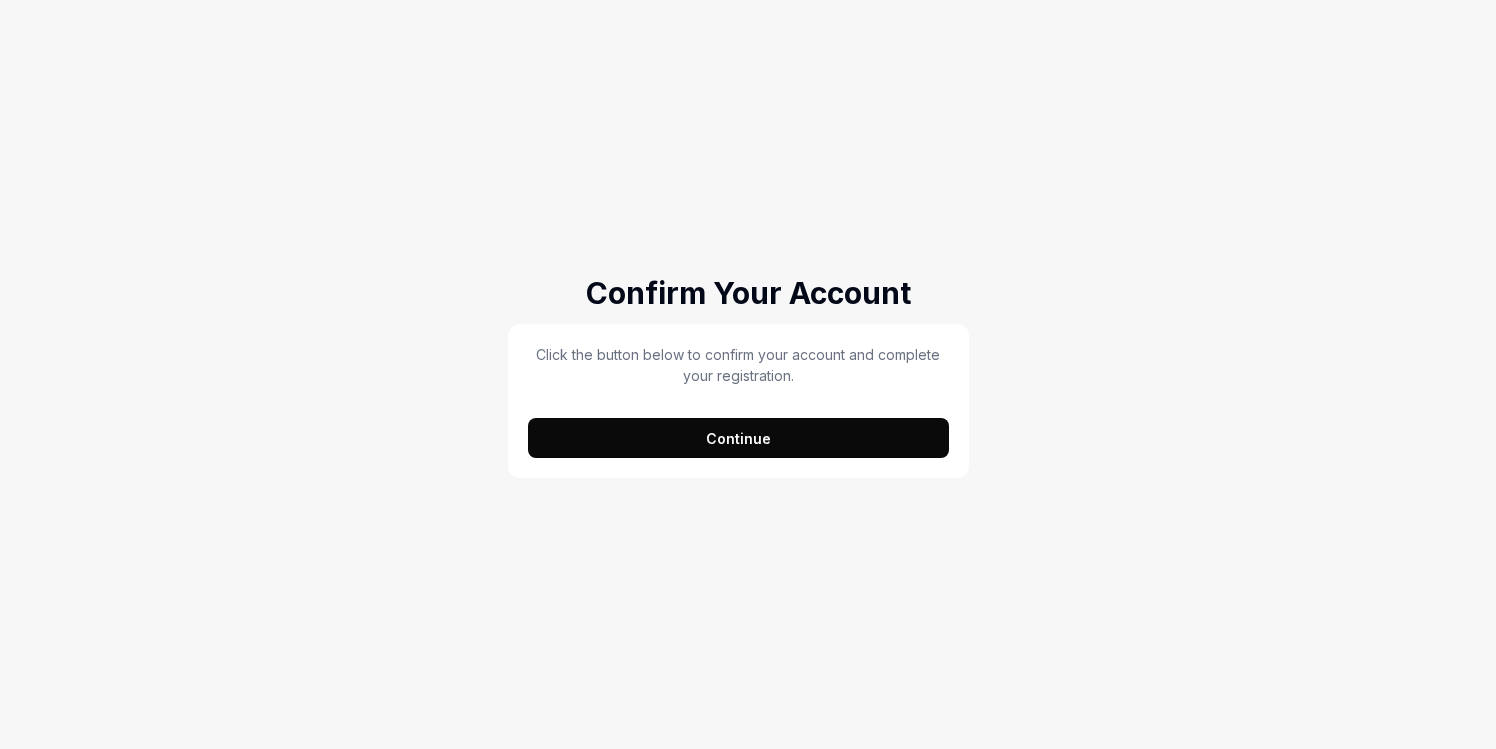 scroll, scrollTop: 0, scrollLeft: 0, axis: both 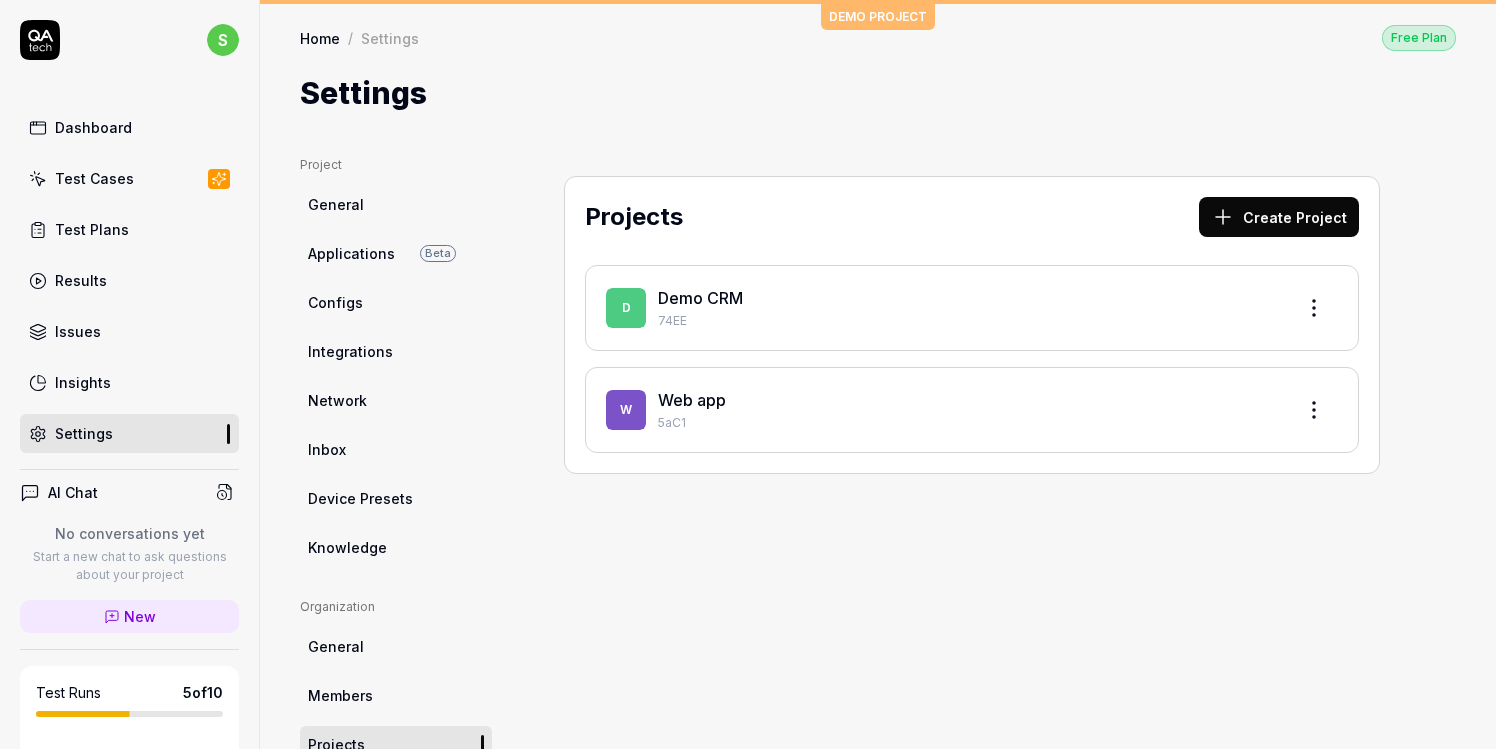 click on "s Dashboard Test Cases Test Plans Results Issues Insights Settings AI Chat No conversations yet Start a new chat to ask questions about your project New Test Runs 5  of  10 This is just a trial, upgrade for more tests! You have almost reached the limit for the trial. Upgrade Now Book a call with us Documentation U Uniwise Demo CRM Collapse Sidebar DEMO PROJECT Home / Settings Free Plan Home / Settings Free Plan Settings Project General Applications Beta Configs Integrations Network Inbox Device Presets Knowledge Project Select a page Organization General Members Projects Subscription Connections Organization Projects Profile My Details Authentication Email Password Profile Select a page Projects Create Project D Demo CRM 74EE W Web app 5aC1" at bounding box center [748, 374] 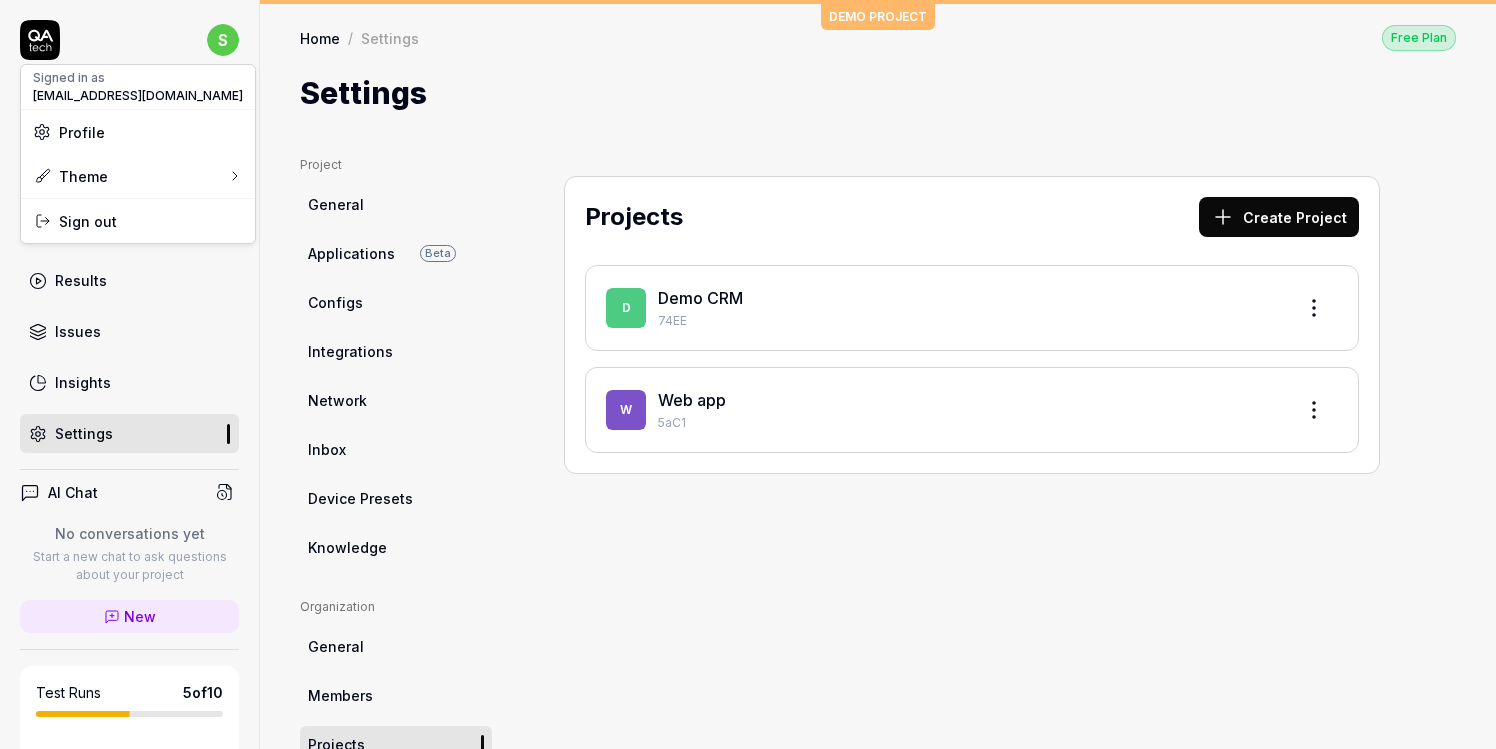 click on "s Dashboard Test Cases Test Plans Results Issues Insights Settings AI Chat No conversations yet Start a new chat to ask questions about your project New Test Runs 5  of  10 This is just a trial, upgrade for more tests! You have almost reached the limit for the trial. Upgrade Now Book a call with us Documentation U Uniwise Demo CRM Collapse Sidebar DEMO PROJECT Home / Settings Free Plan Home / Settings Free Plan Settings Project General Applications Beta Configs Integrations Network Inbox Device Presets Knowledge Project Select a page Organization General Members Projects Subscription Connections Organization Projects Profile My Details Authentication Email Password Profile Select a page Projects Create Project D Demo CRM 74EE W Web app 5aC1
Signed in as sune.kjaergaard@uniwise.dk Profile Theme Sign out" at bounding box center [748, 374] 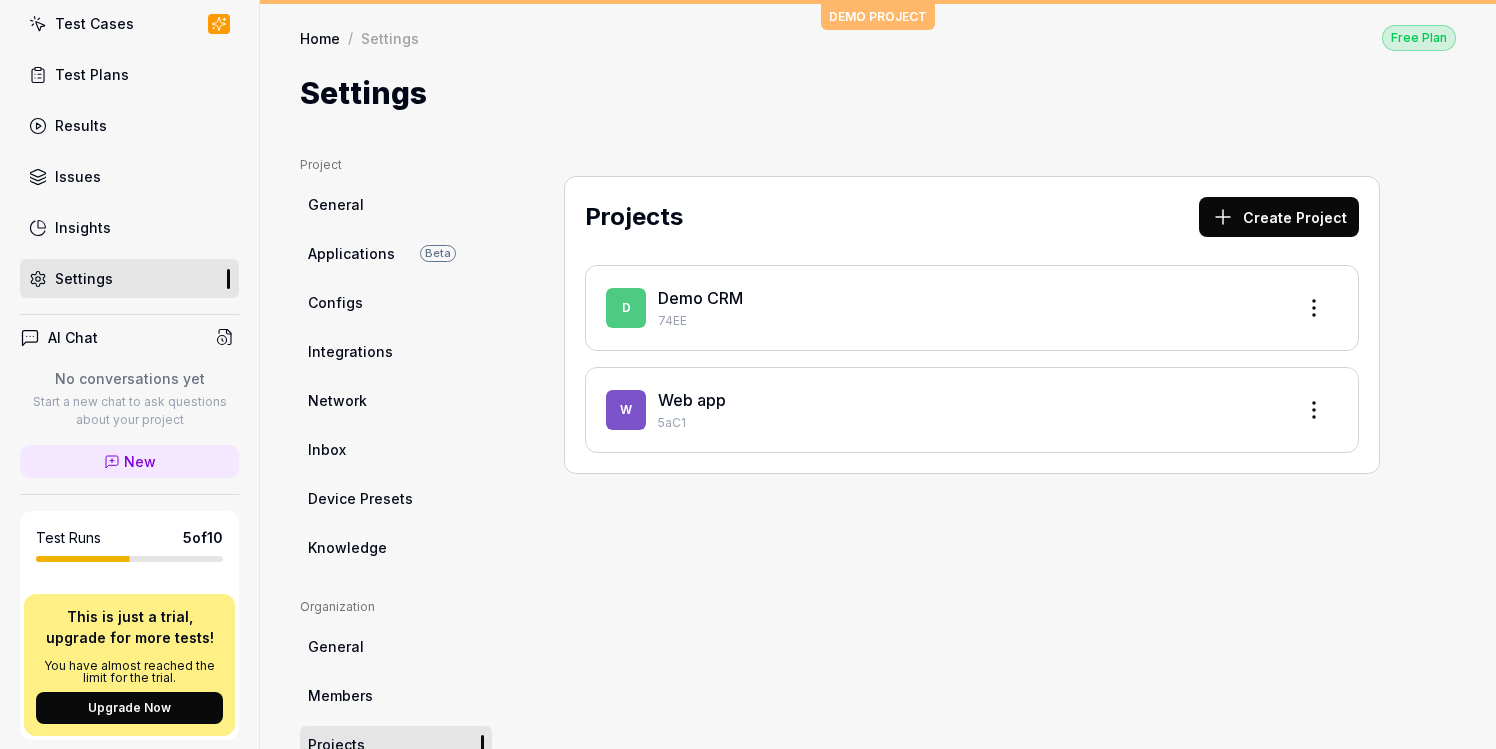 scroll, scrollTop: 393, scrollLeft: 0, axis: vertical 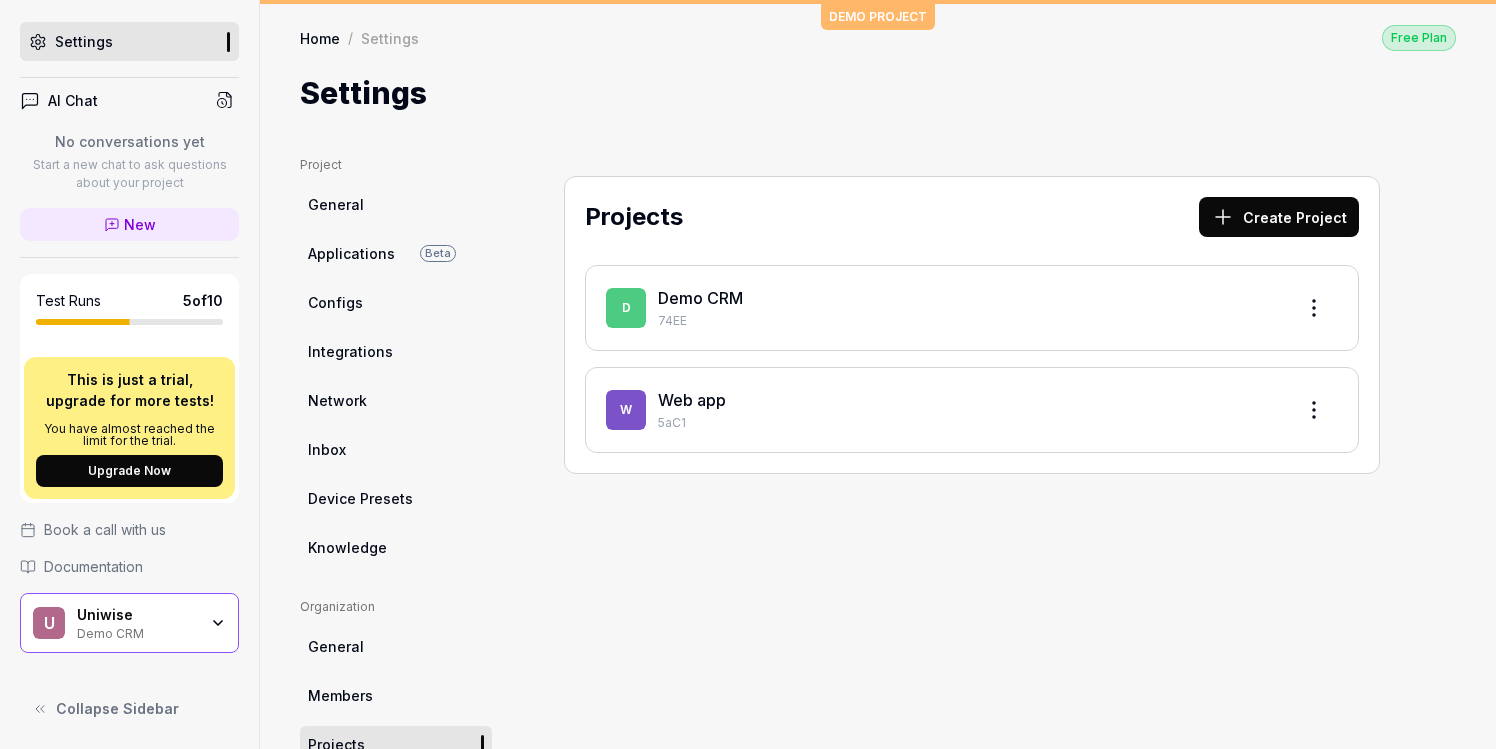 click on "Uniwise" at bounding box center (137, 615) 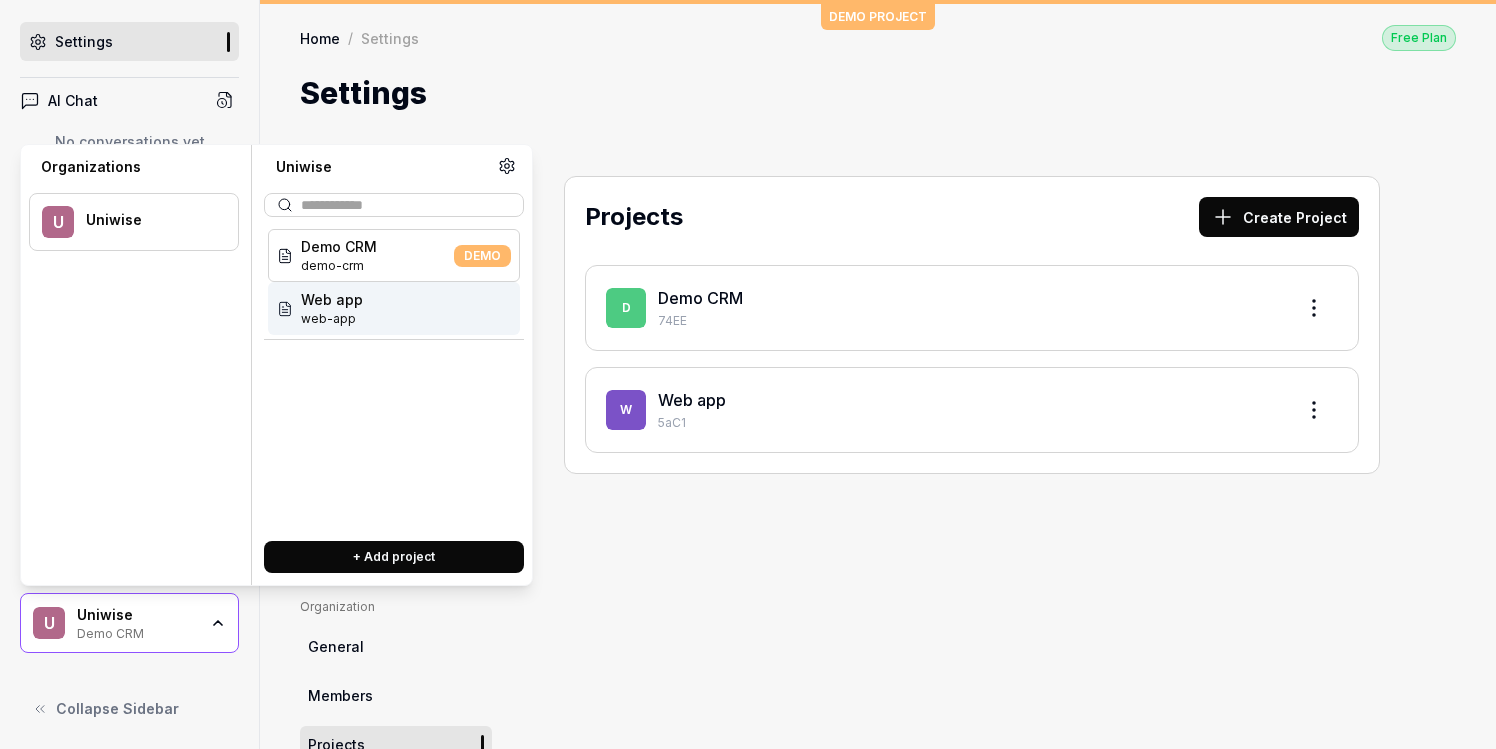 click on "Web app web-app" at bounding box center [394, 308] 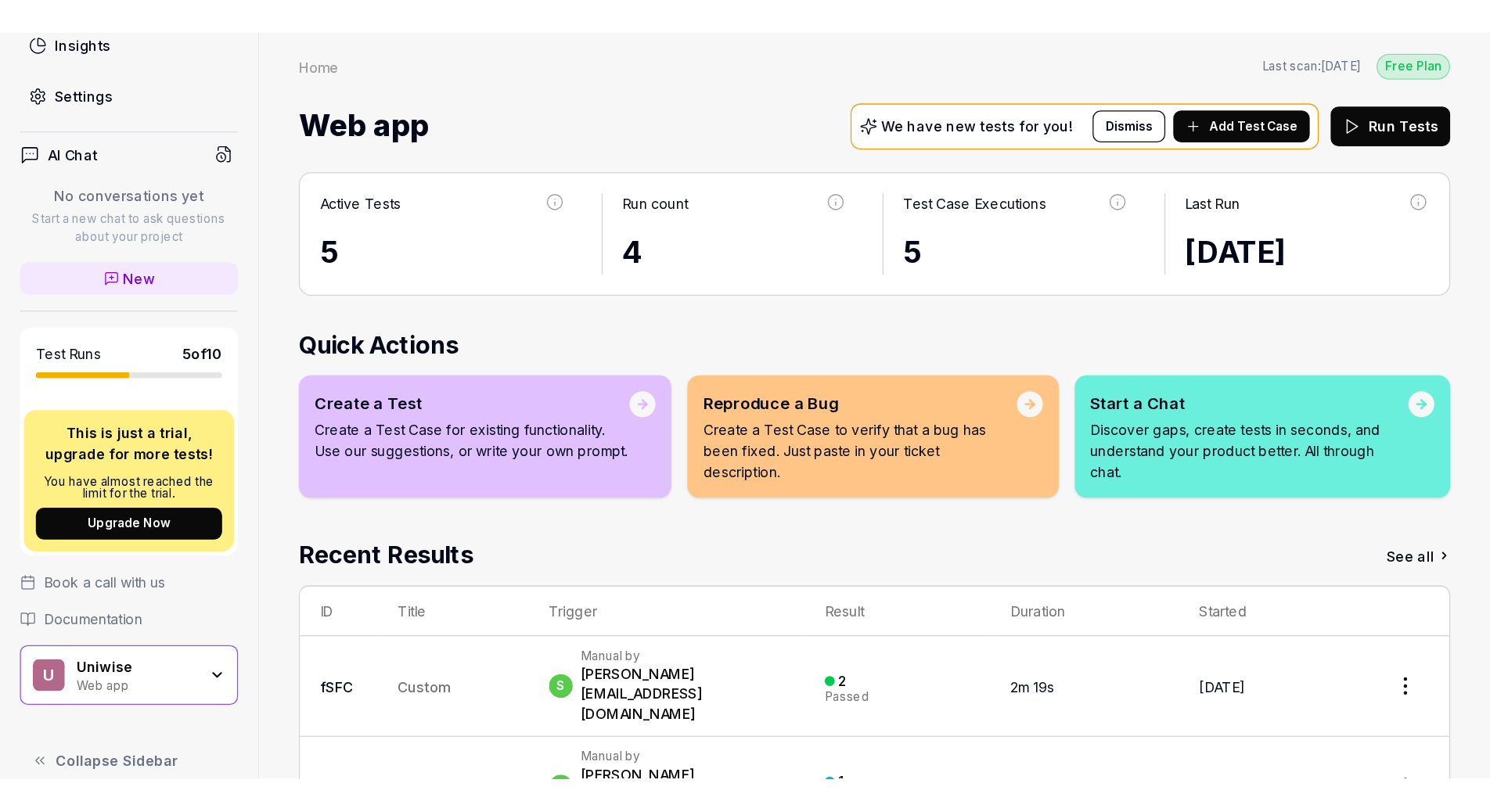 scroll, scrollTop: 307, scrollLeft: 0, axis: vertical 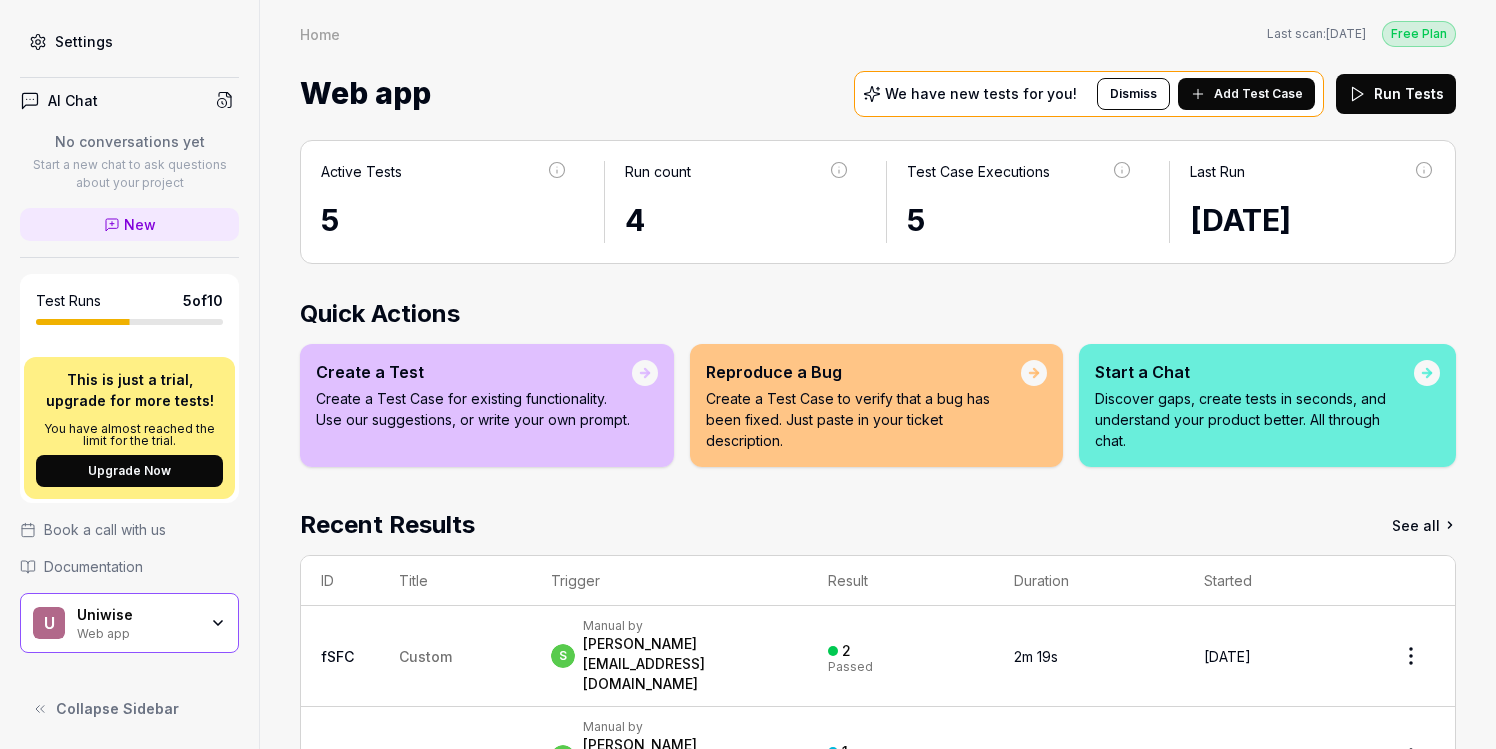 click on "Uniwise" at bounding box center [137, 615] 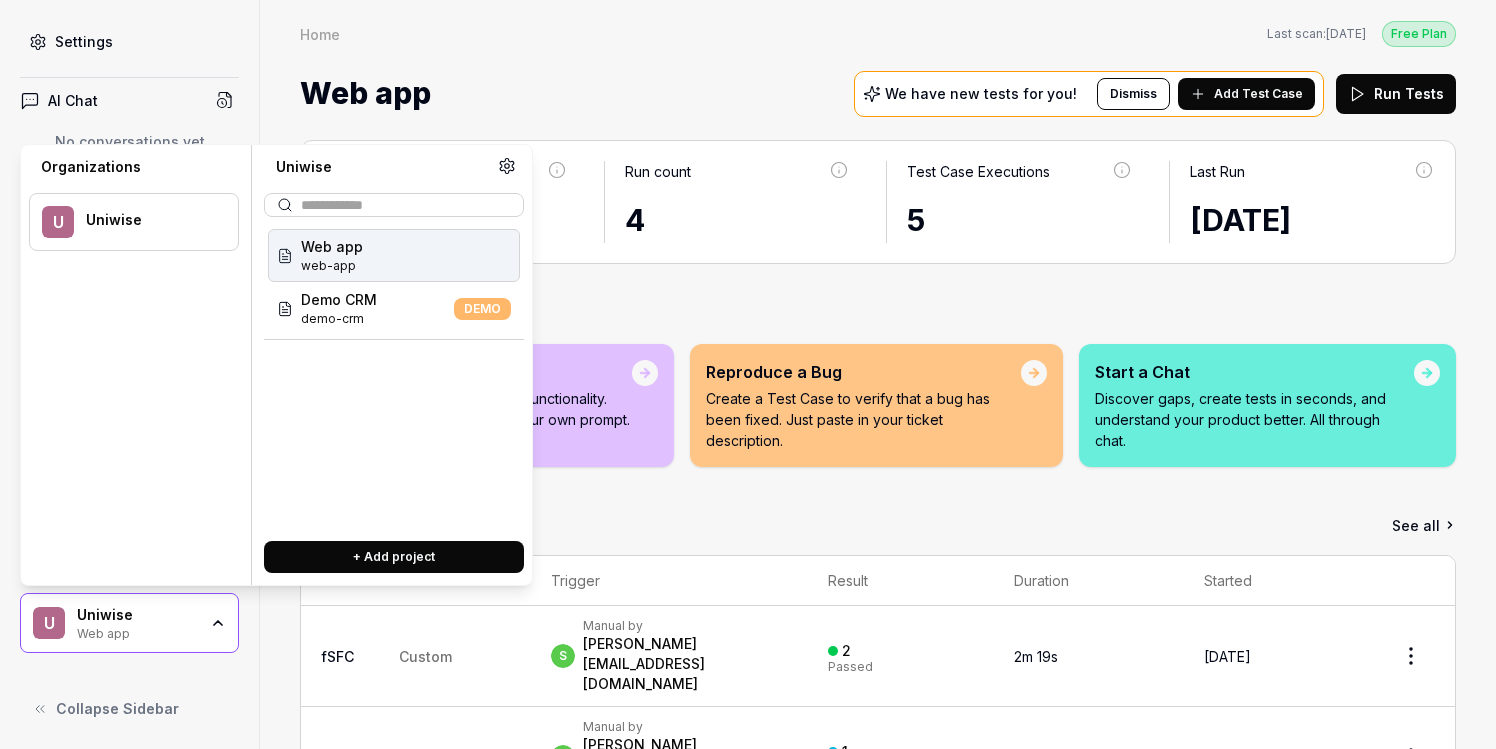 click on "Uniwise" at bounding box center [137, 615] 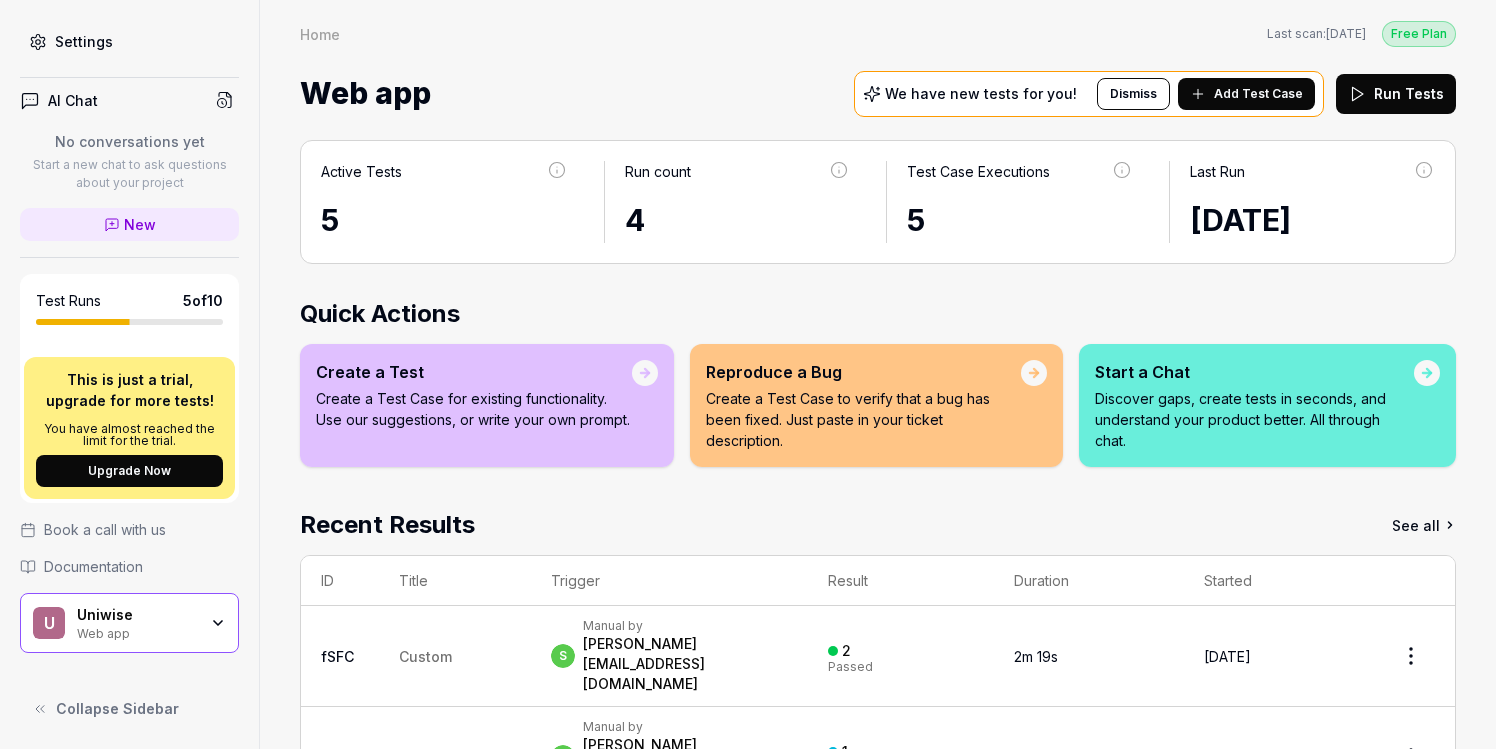 click on "Uniwise" at bounding box center (137, 615) 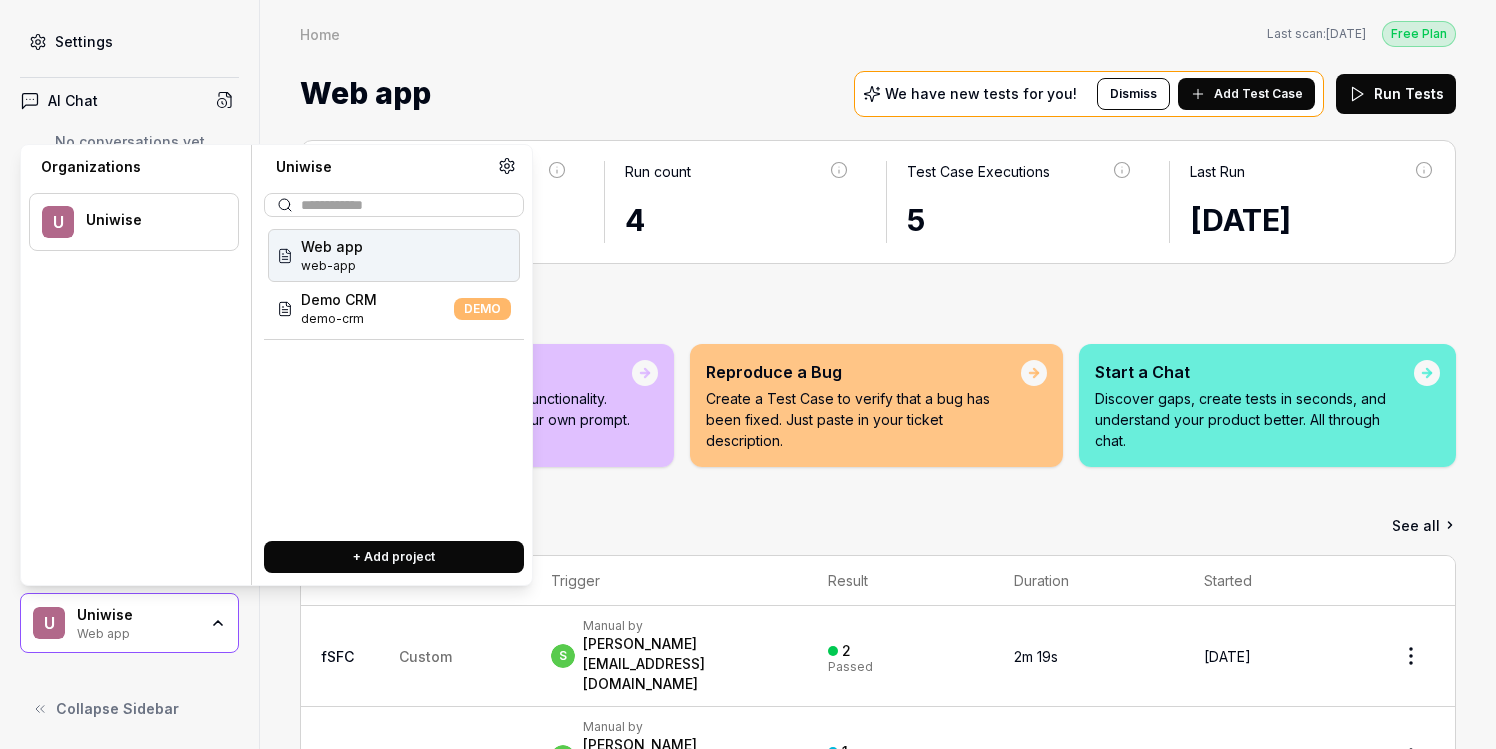 click on "Uniwise" at bounding box center (137, 615) 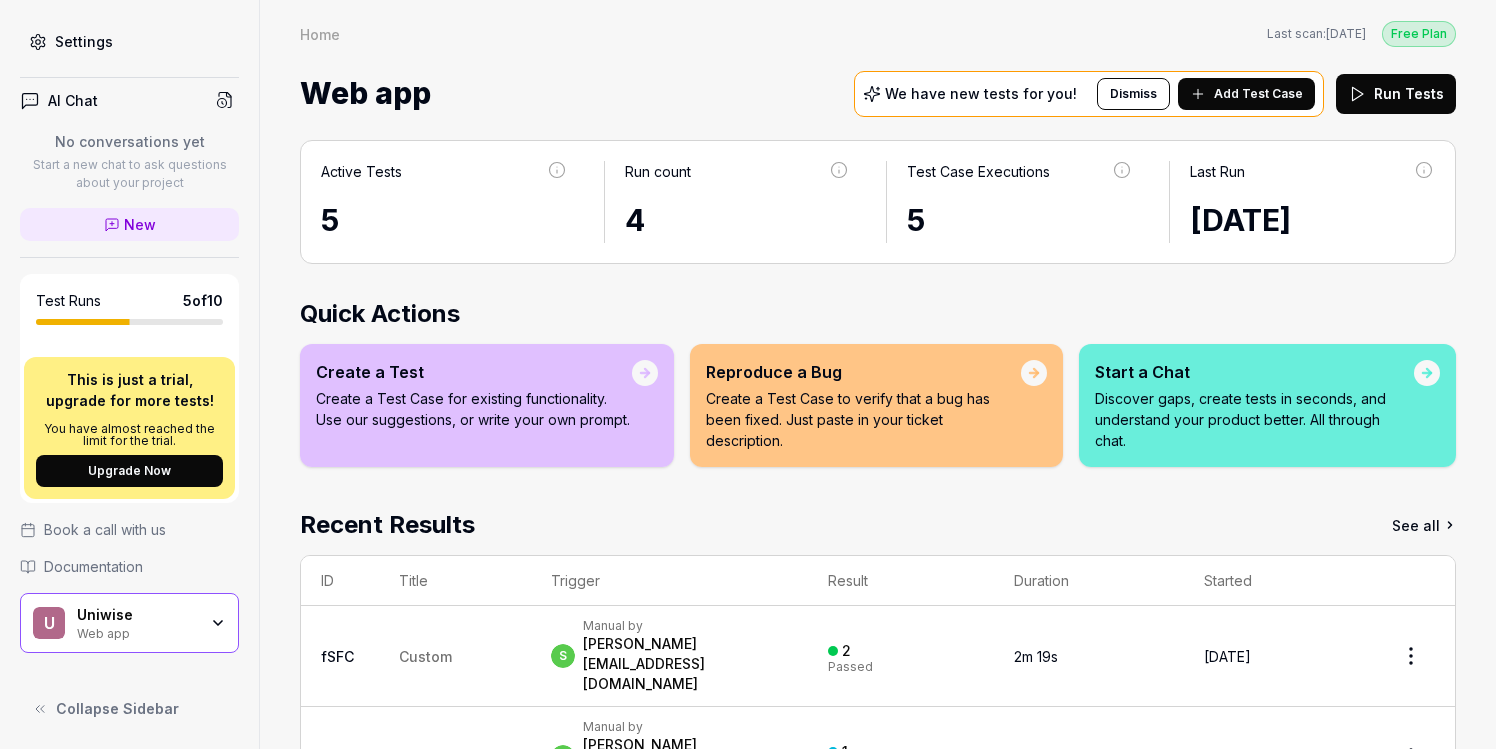 type 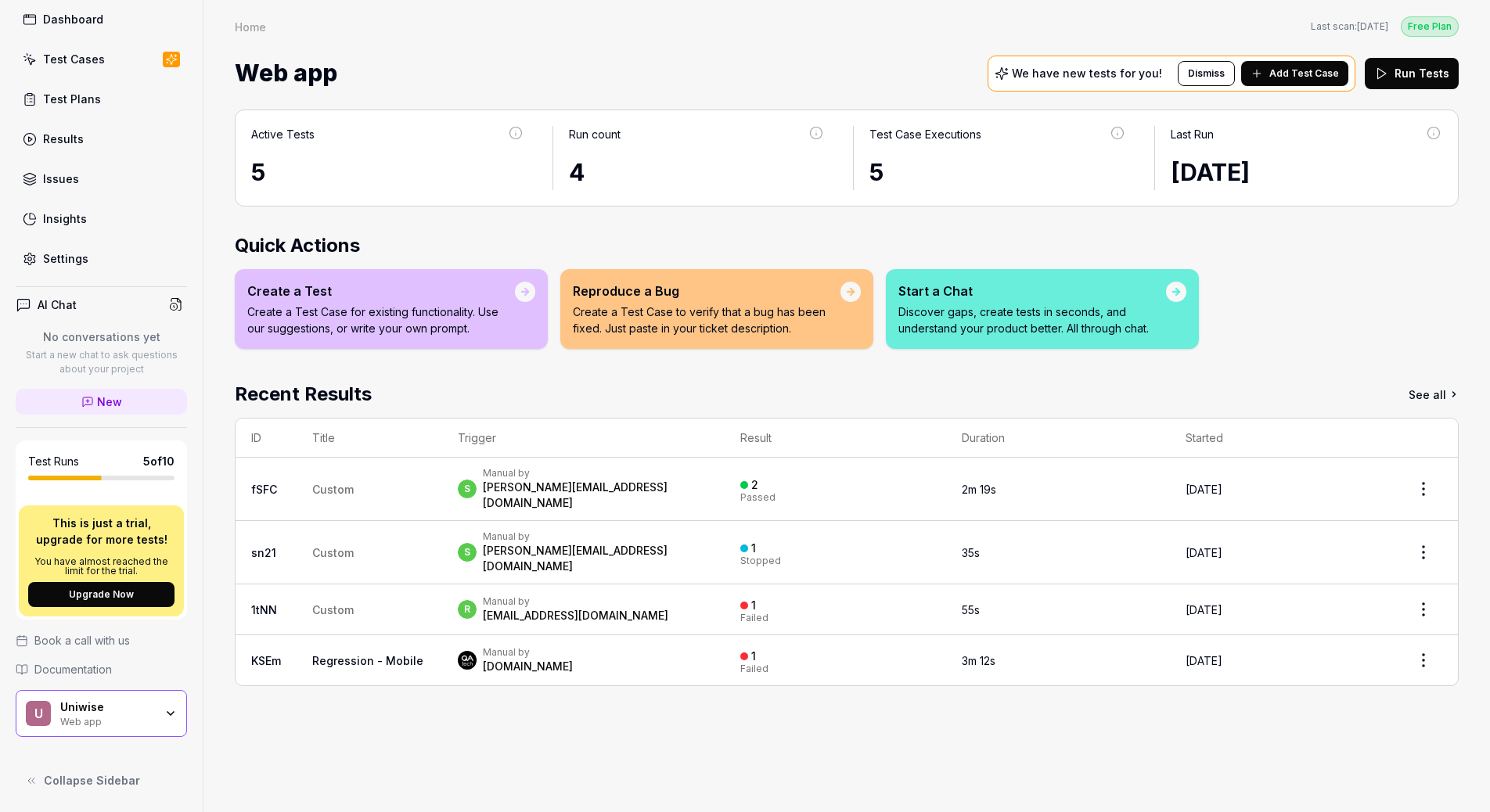 scroll, scrollTop: 81, scrollLeft: 0, axis: vertical 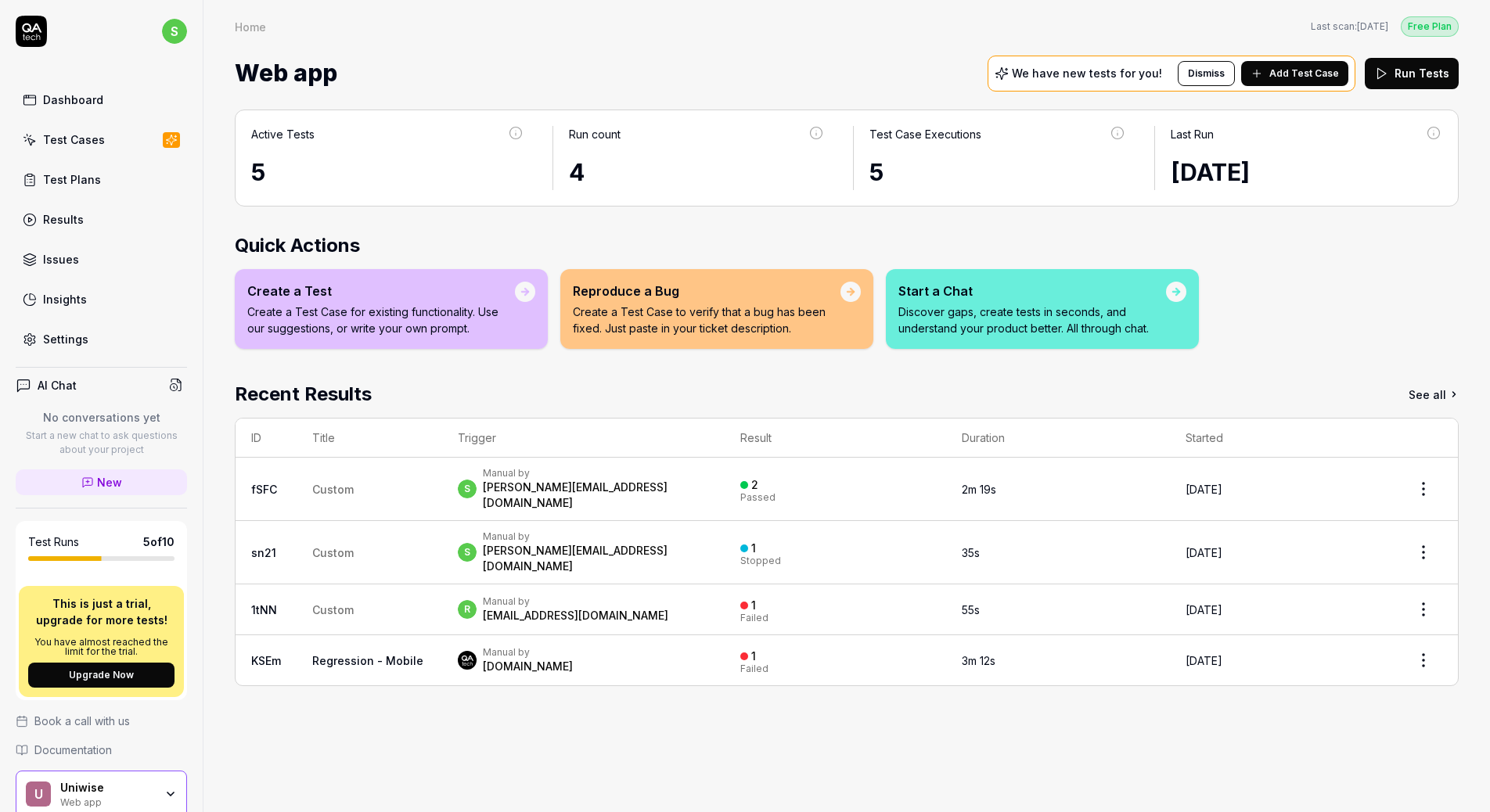 click on "Settings" at bounding box center (101, 339) 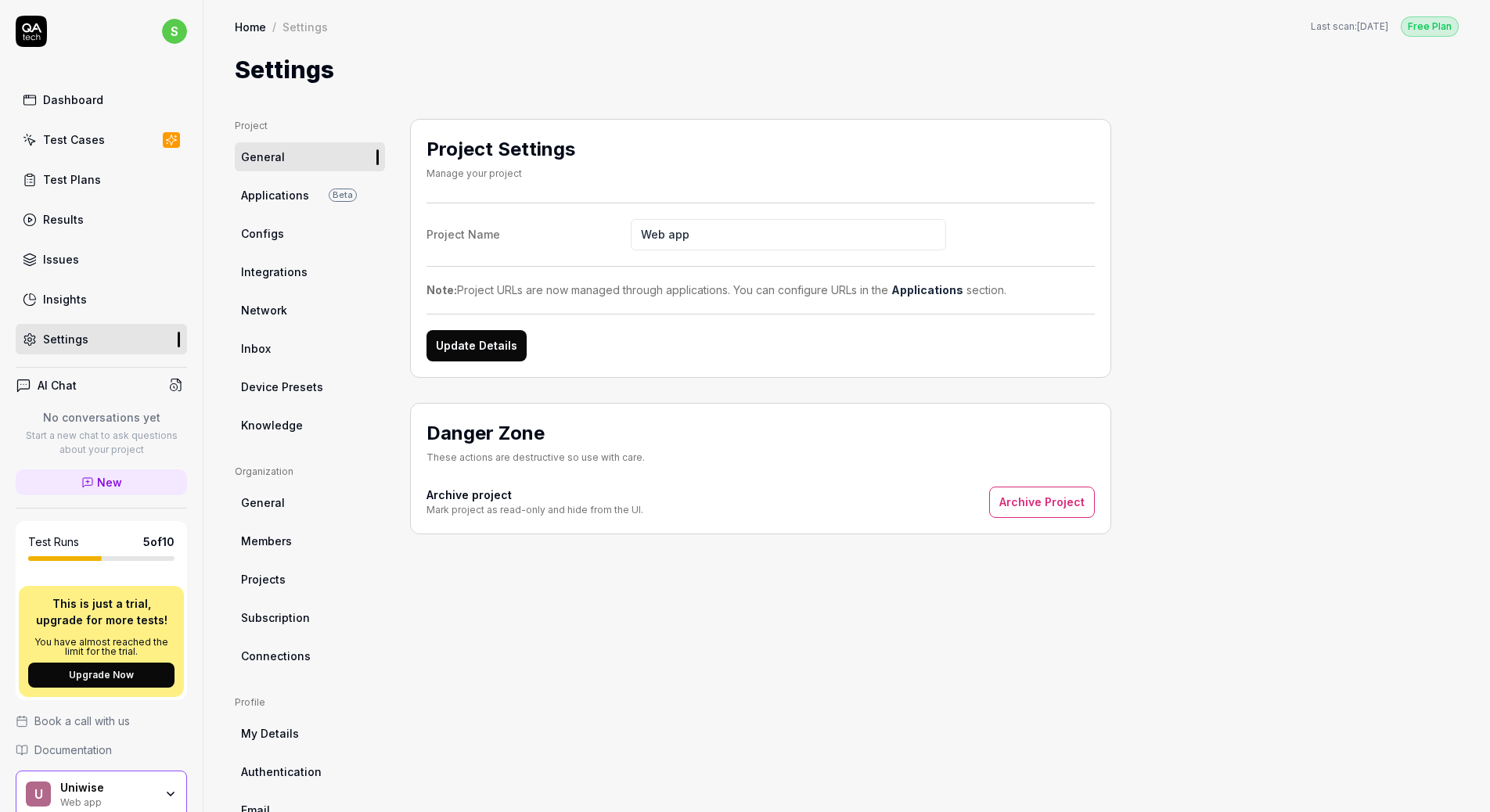 click on "Upgrade Now" at bounding box center (101, 675) 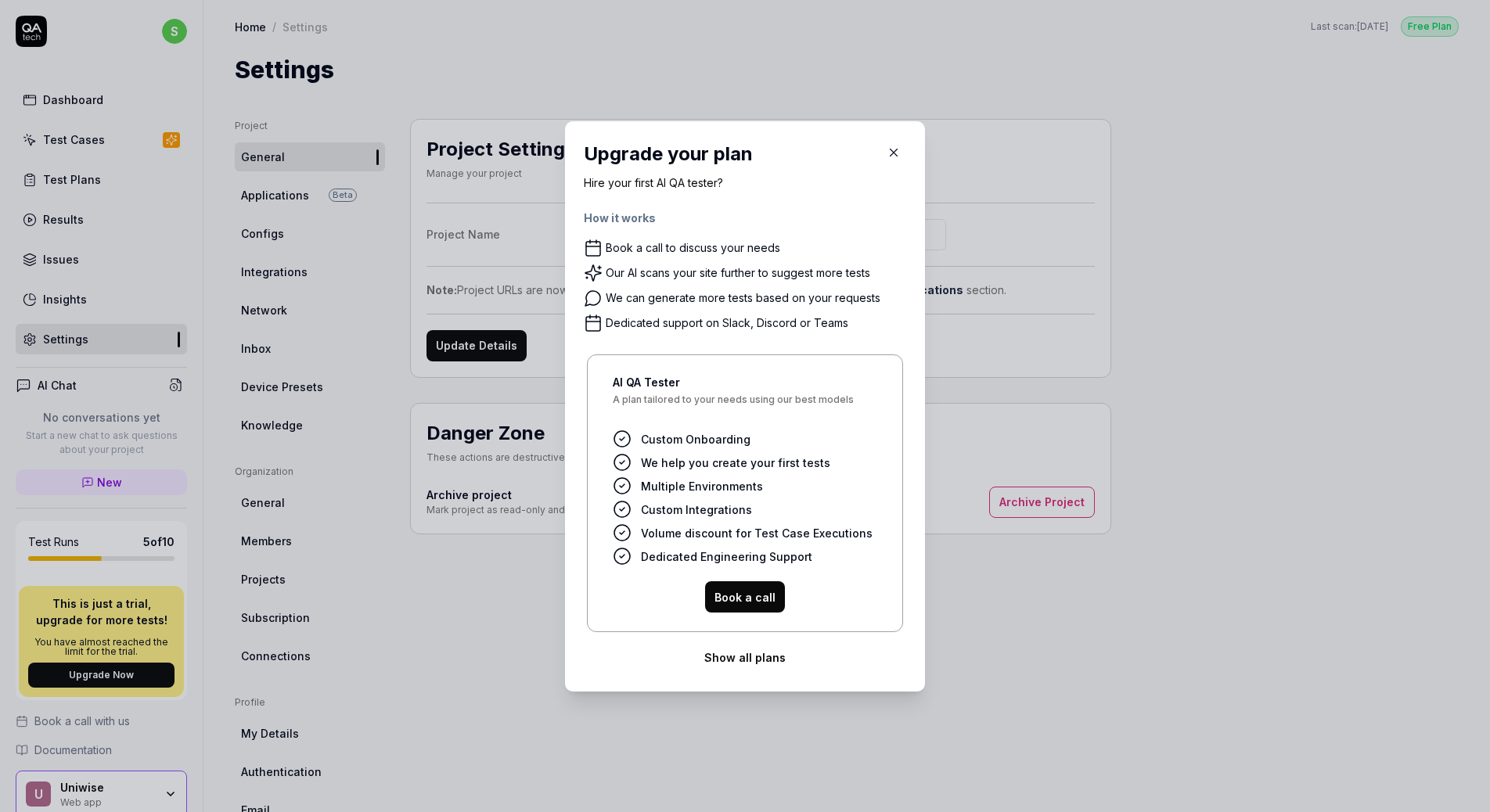 click on "Show all plans" at bounding box center [745, 657] 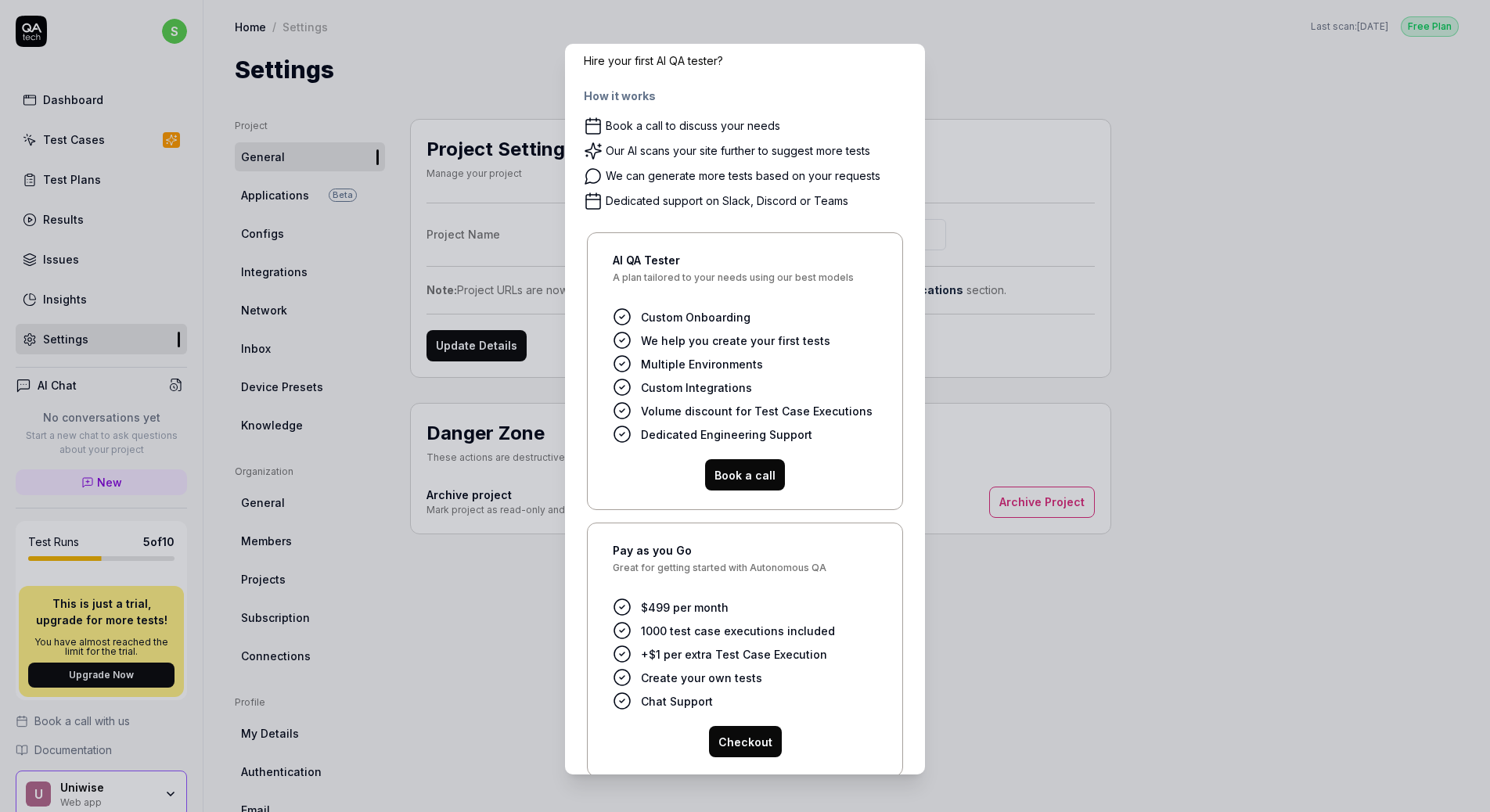 scroll, scrollTop: 106, scrollLeft: 0, axis: vertical 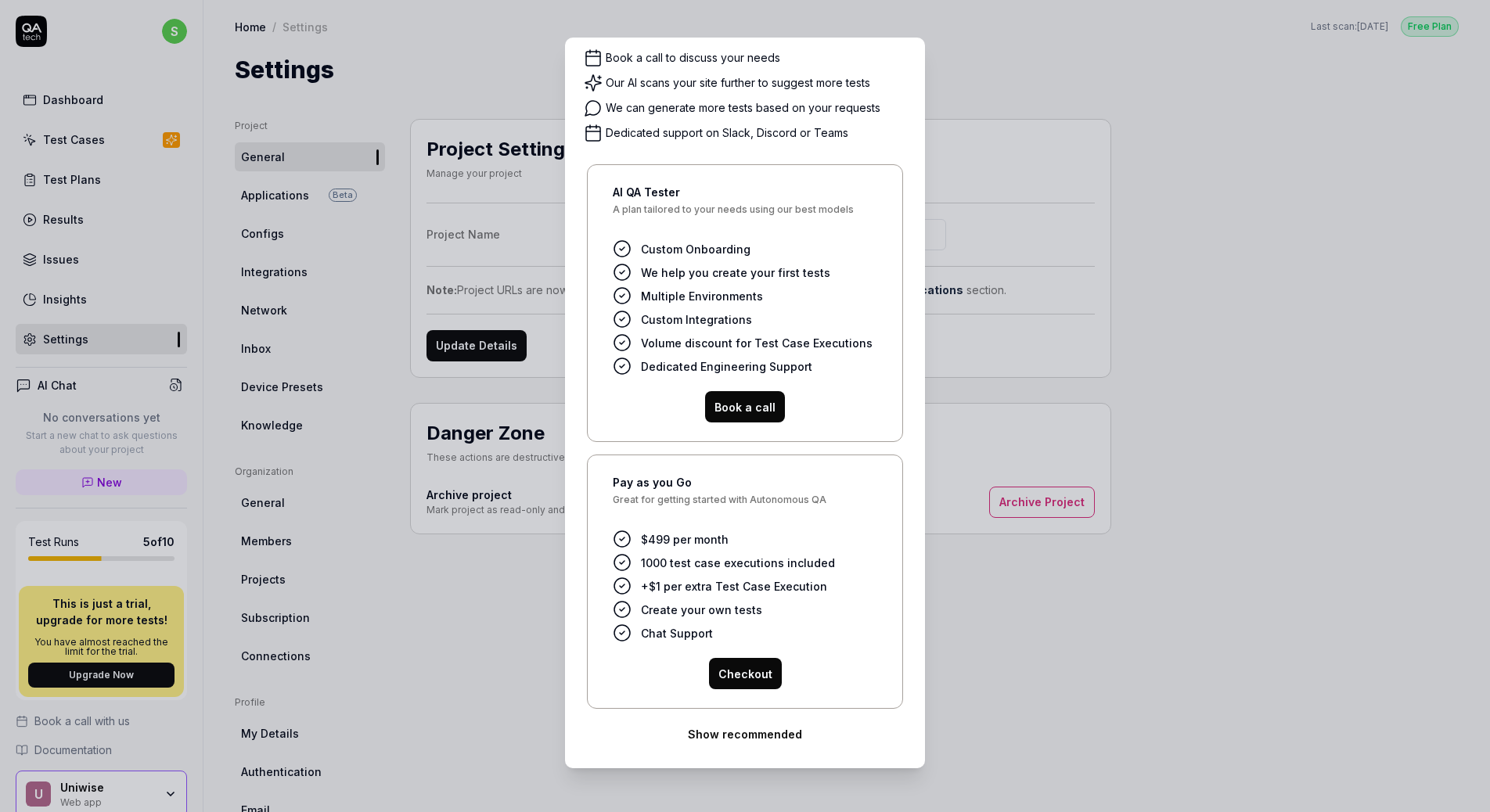 click on "Checkout" at bounding box center [745, 674] 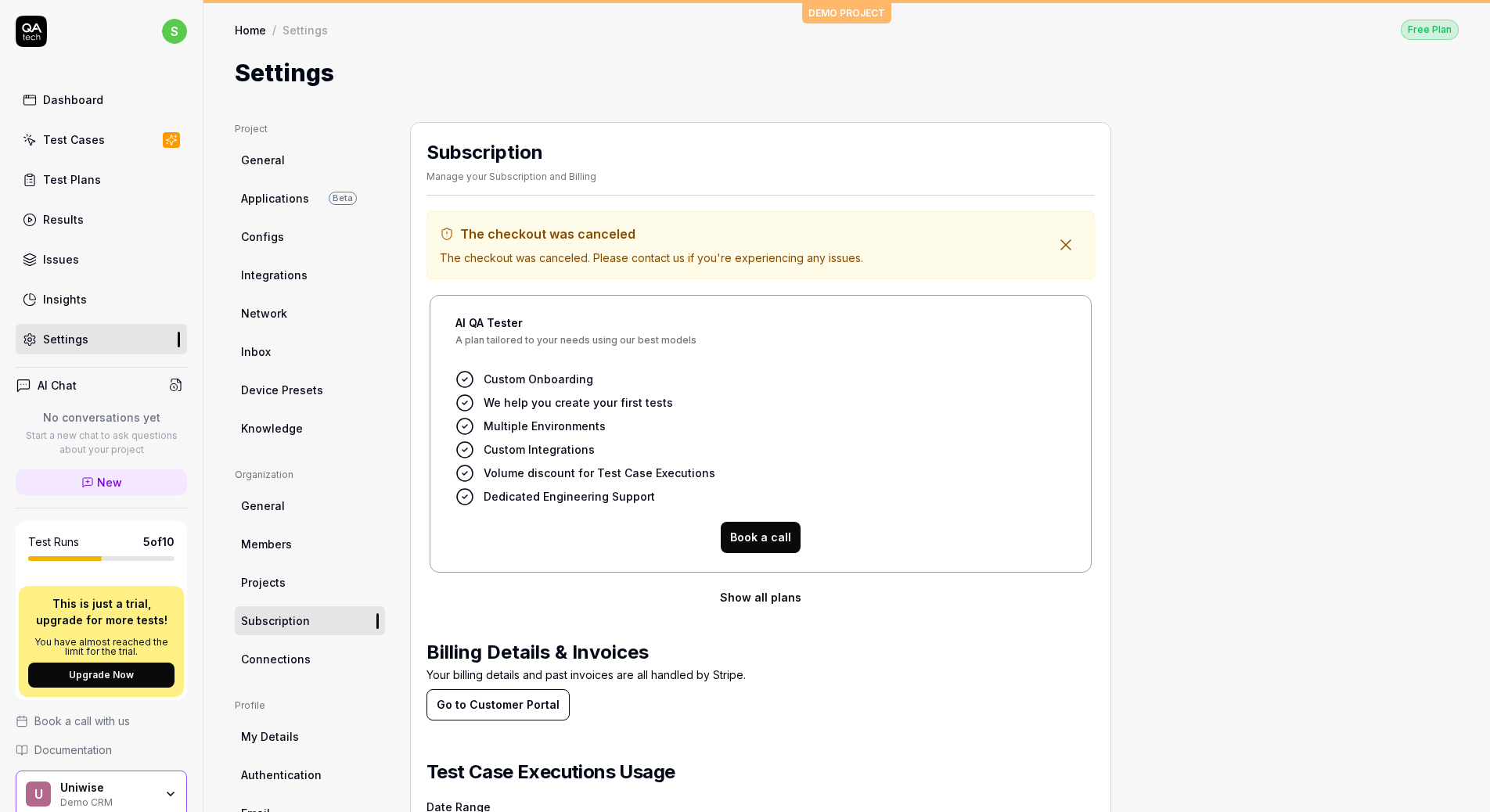 scroll, scrollTop: 0, scrollLeft: 0, axis: both 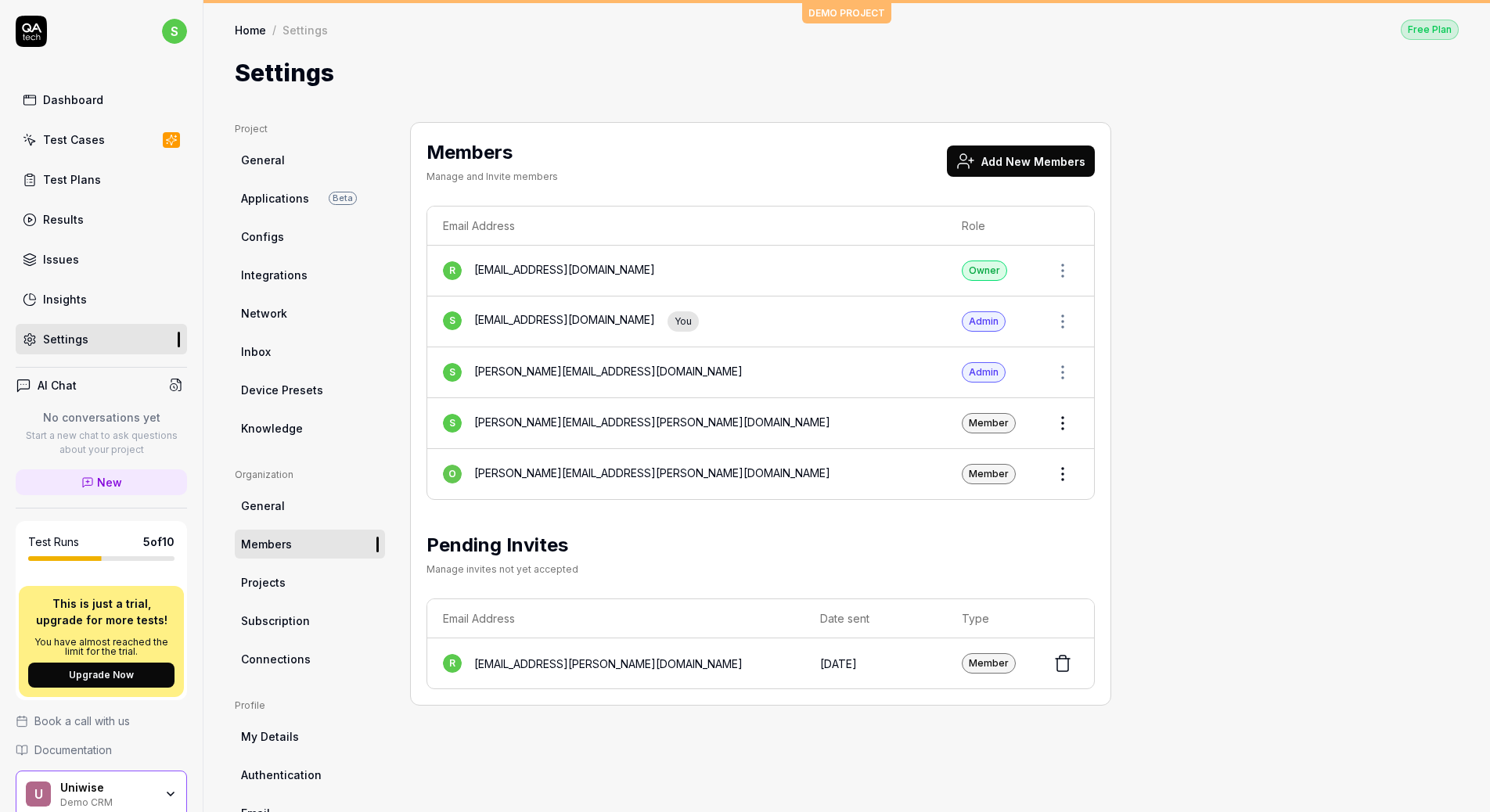 click on "s Dashboard Test Cases Test Plans Results Issues Insights Settings AI Chat No conversations yet Start a new chat to ask questions about your project New Test Runs 5  of  10 This is just a trial, upgrade for more tests! You have almost reached the limit for the trial. Upgrade Now Book a call with us Documentation U Uniwise Demo CRM Collapse Sidebar DEMO PROJECT Home / Settings Free Plan Home / Settings Free Plan Settings Project General Applications Beta Configs Integrations Network Inbox Device Presets Knowledge Project Select a page Organization General Members Projects Subscription Connections Organization Members Profile My Details Authentication Email Password Profile Select a page Members Manage and Invite members Add New Members Email Address Role r [EMAIL_ADDRESS][DOMAIN_NAME] Owner s [EMAIL_ADDRESS][DOMAIN_NAME] You Admin s [PERSON_NAME][EMAIL_ADDRESS][DOMAIN_NAME] Admin s [PERSON_NAME][EMAIL_ADDRESS][PERSON_NAME][DOMAIN_NAME] Member o [PERSON_NAME][EMAIL_ADDRESS][PERSON_NAME][DOMAIN_NAME] Member Pending Invites Manage invites not yet accepted Email Address Date sent Type r Member" at bounding box center [745, 406] 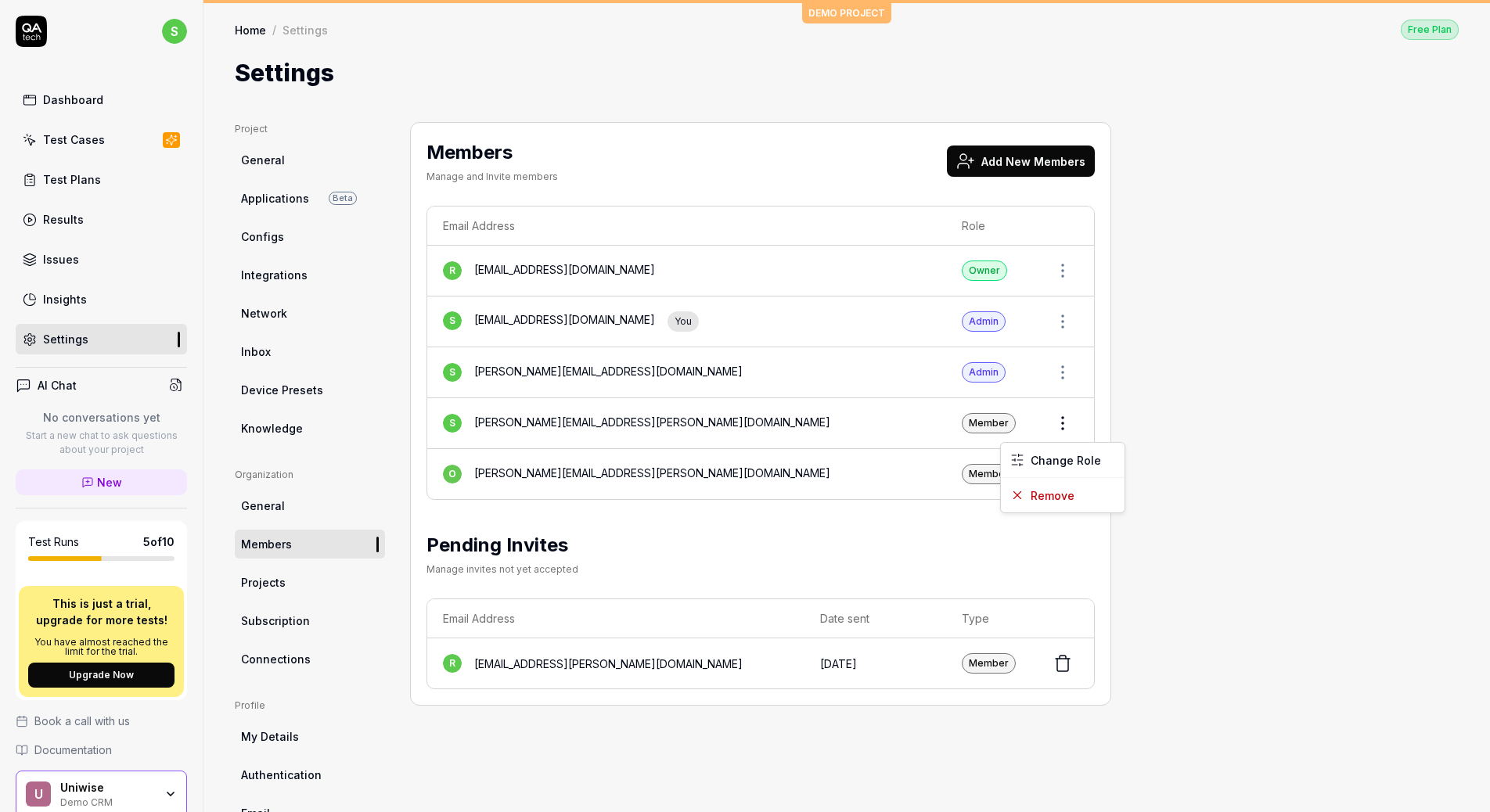 type 